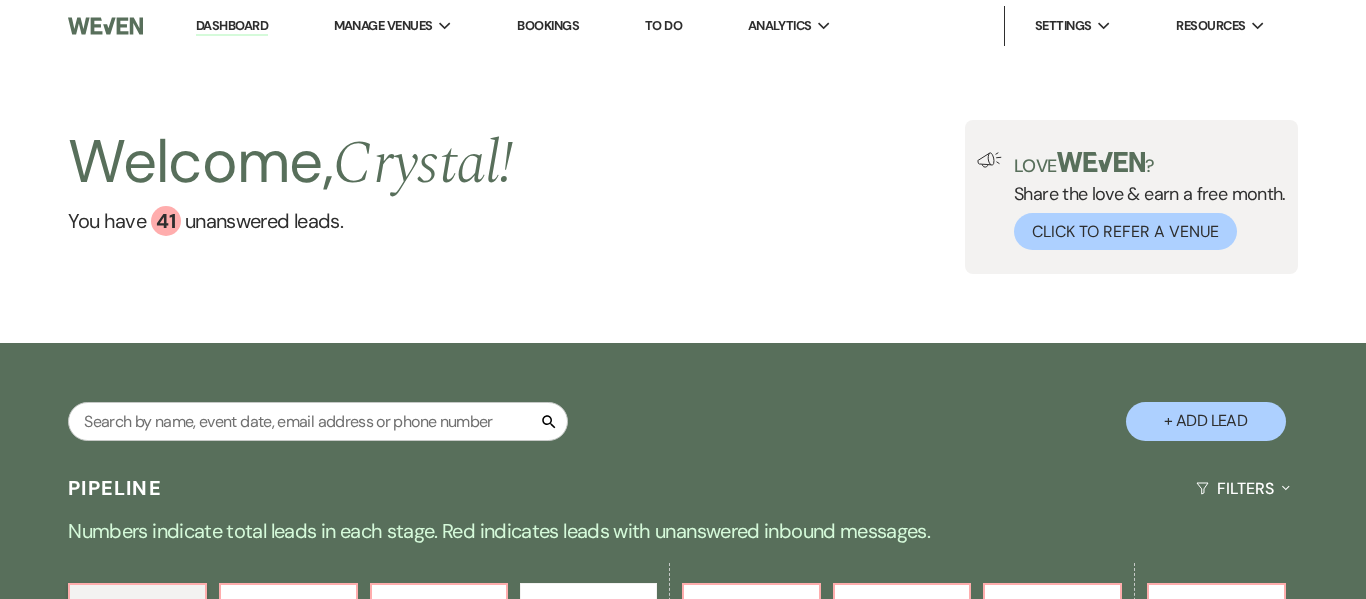 scroll, scrollTop: 0, scrollLeft: 0, axis: both 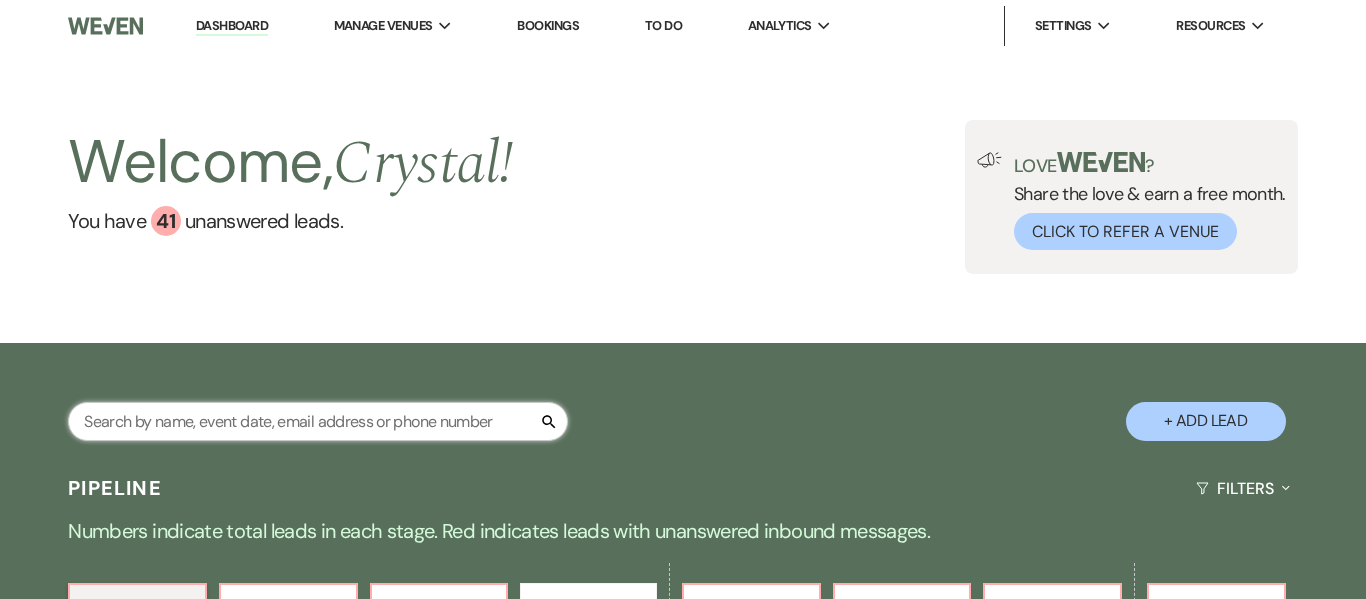 click at bounding box center (318, 421) 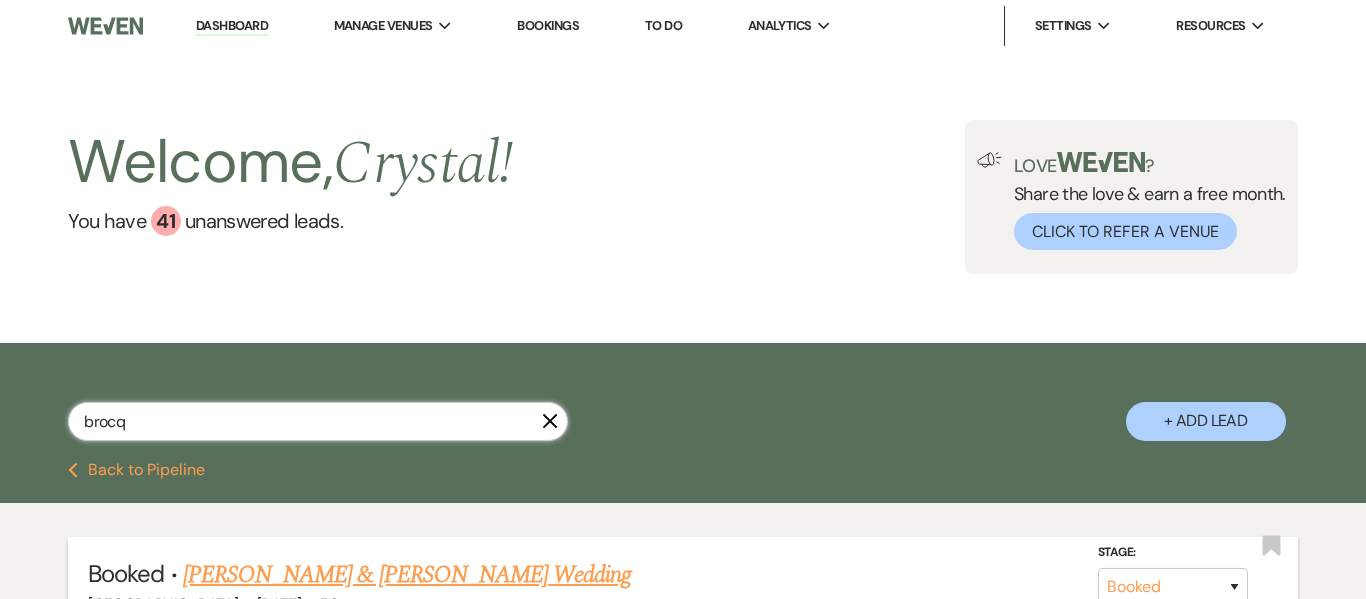 type on "brocq" 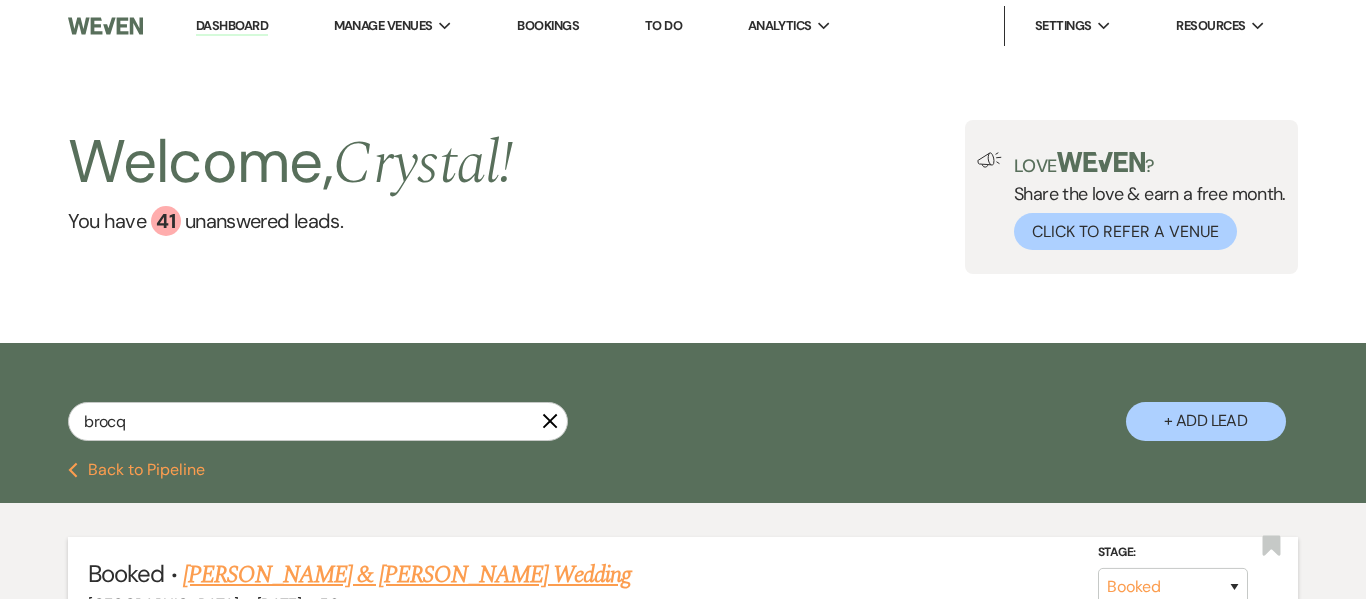 click on "[PERSON_NAME] & [PERSON_NAME] Wedding" at bounding box center [407, 575] 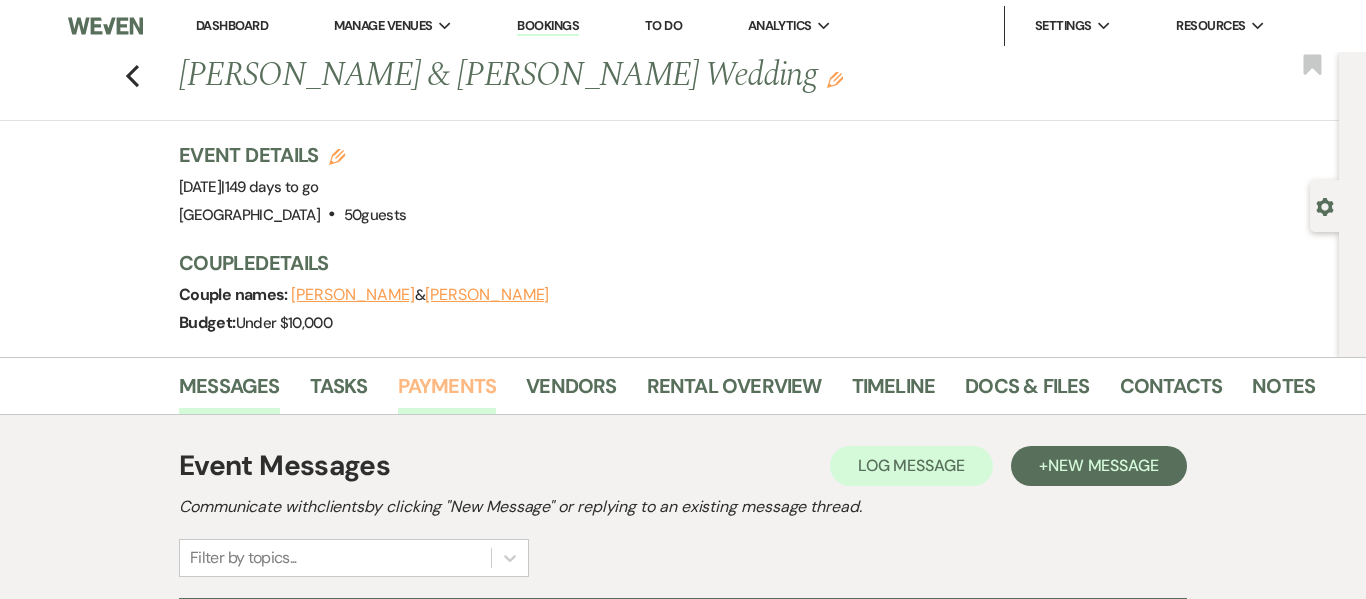 click on "Payments" at bounding box center [447, 392] 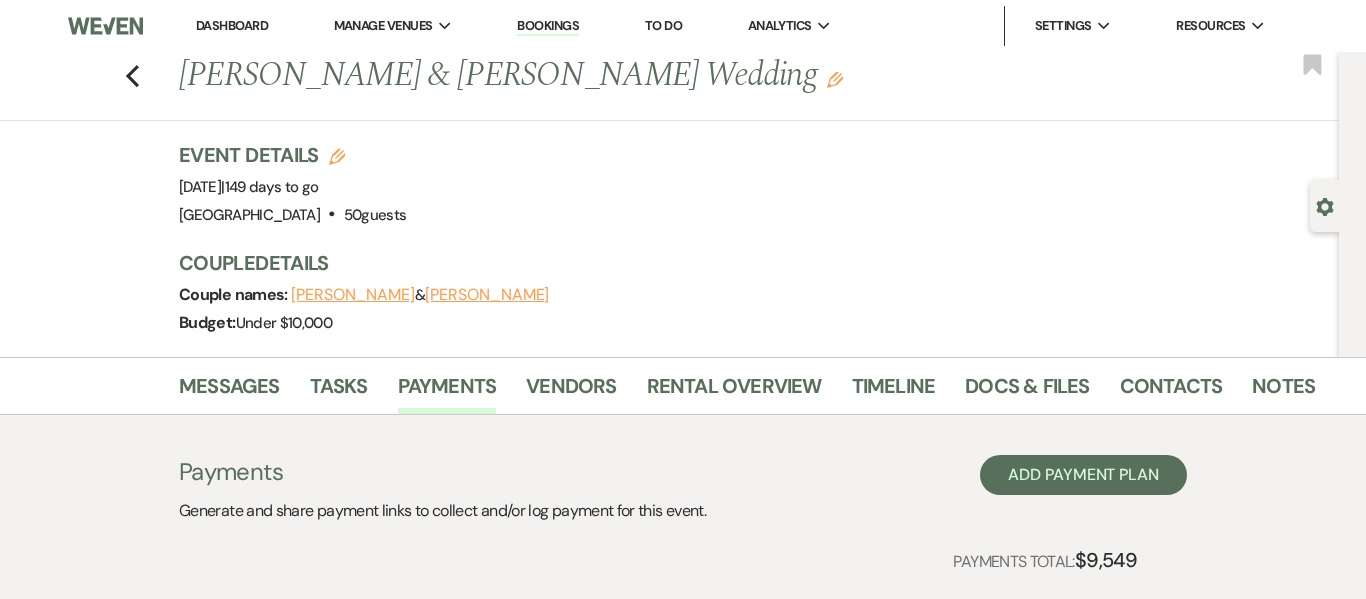 click on "Gear Settings" at bounding box center (1352, 204) 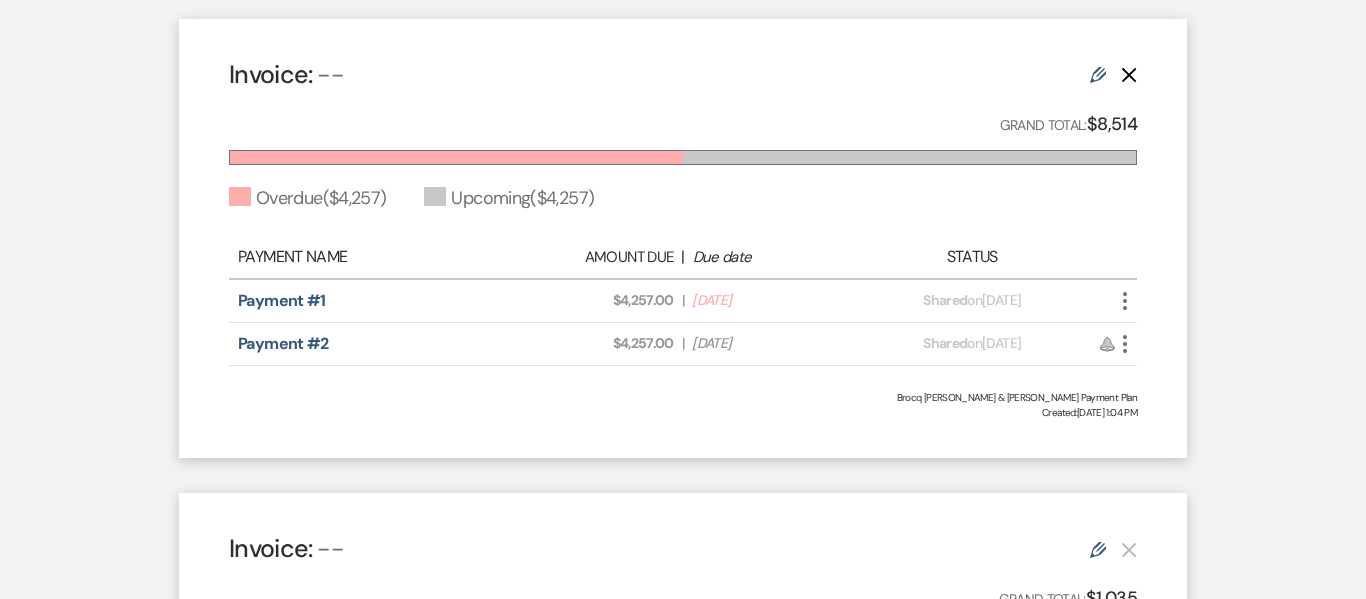 scroll, scrollTop: 591, scrollLeft: 0, axis: vertical 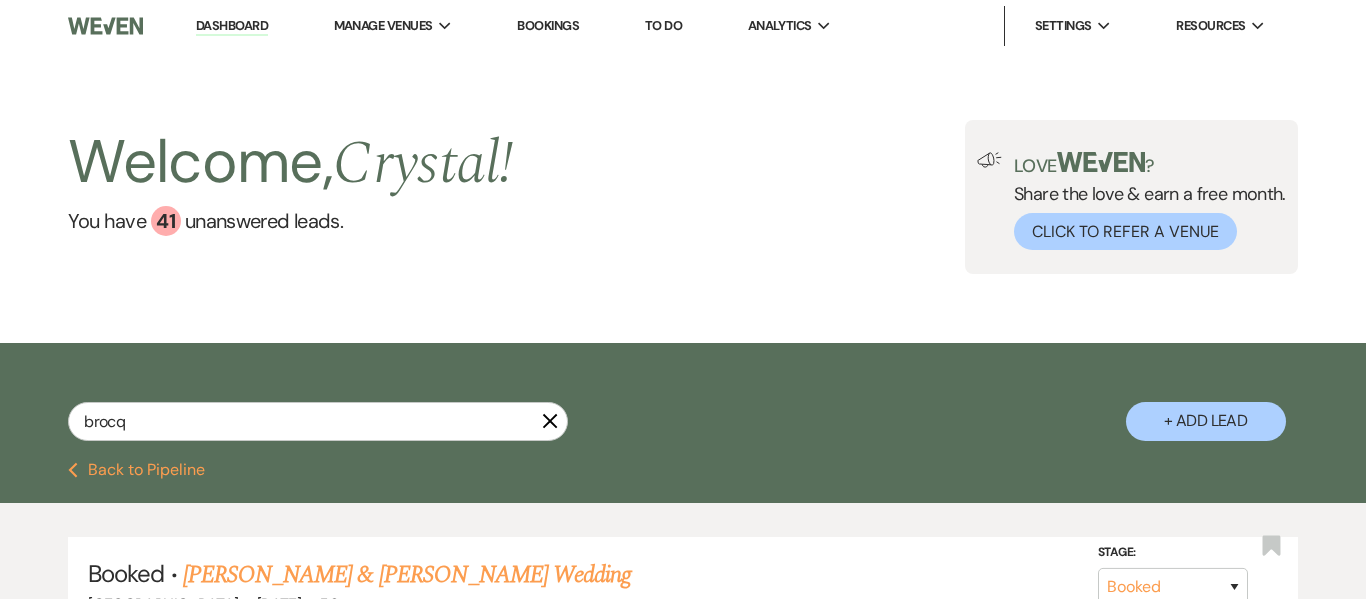 click on "X" 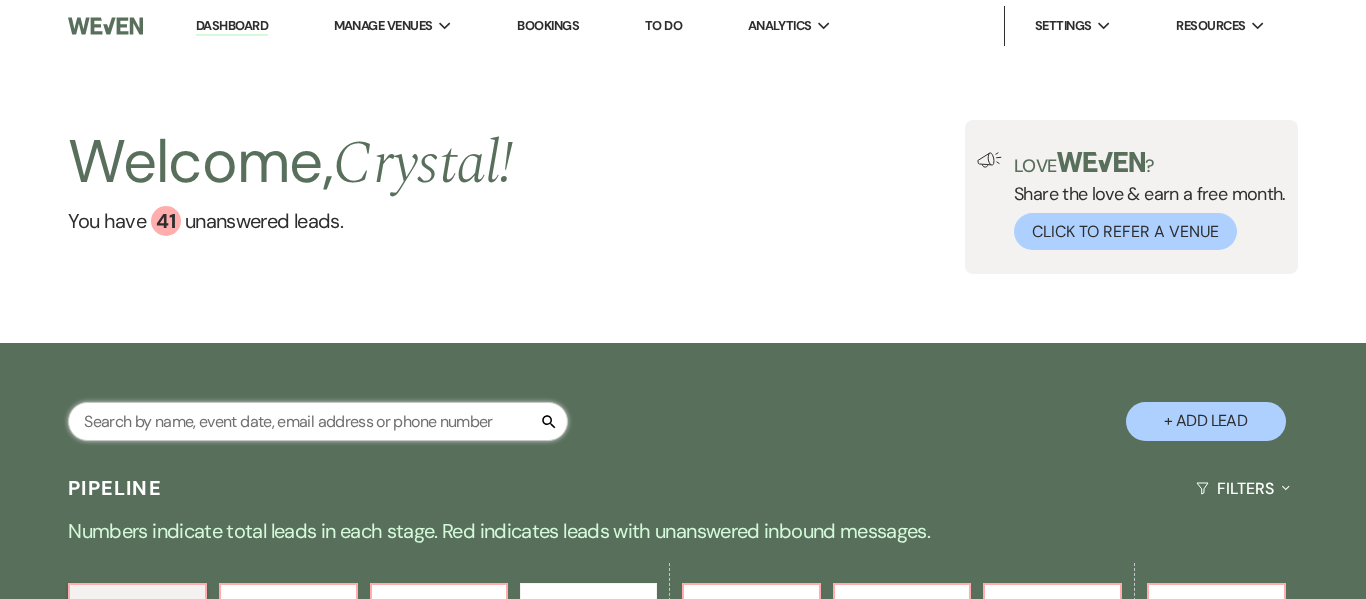 click at bounding box center [318, 421] 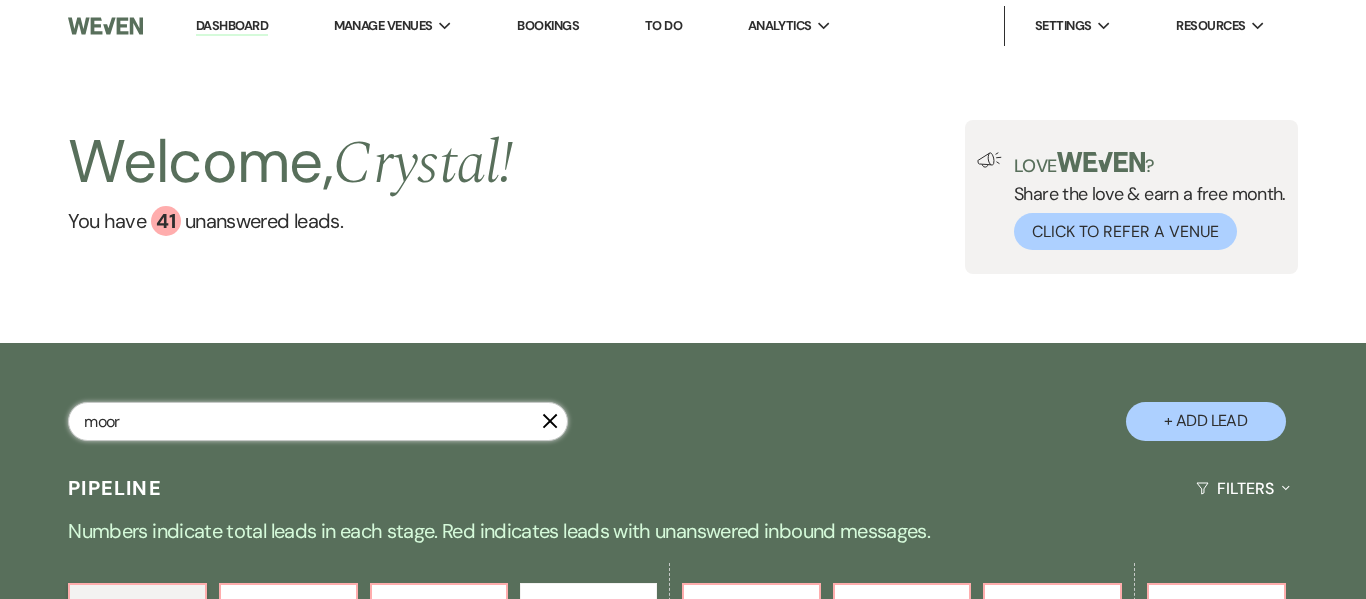 type on "[PERSON_NAME]" 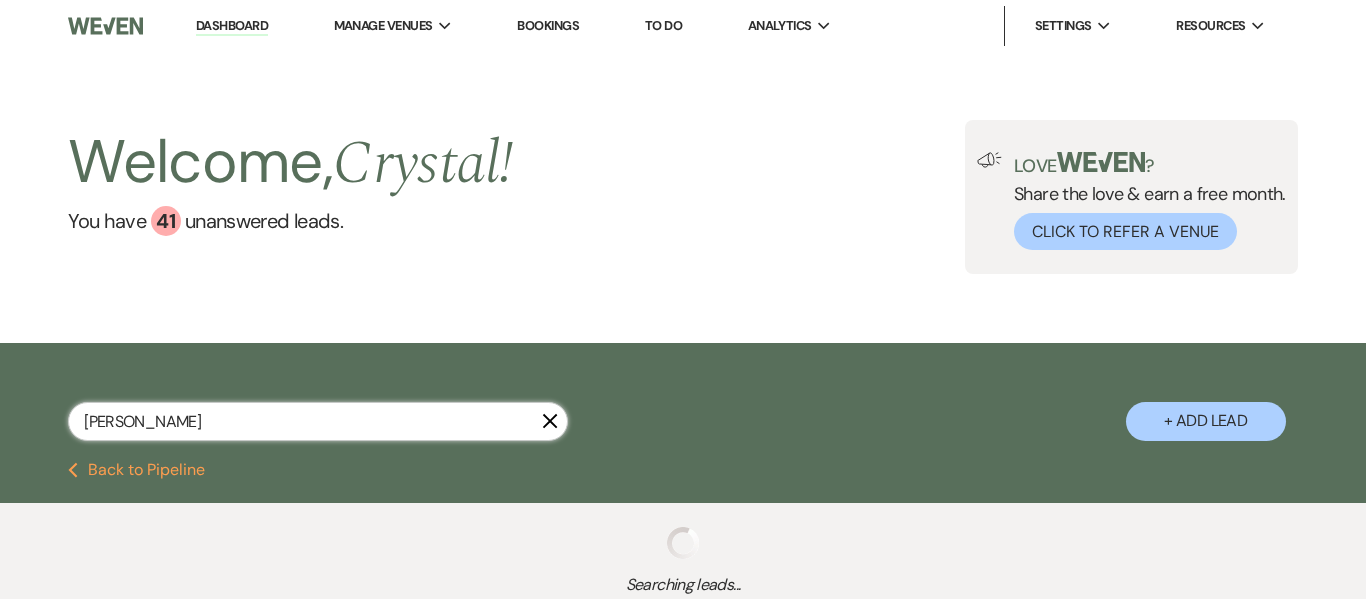 select on "2" 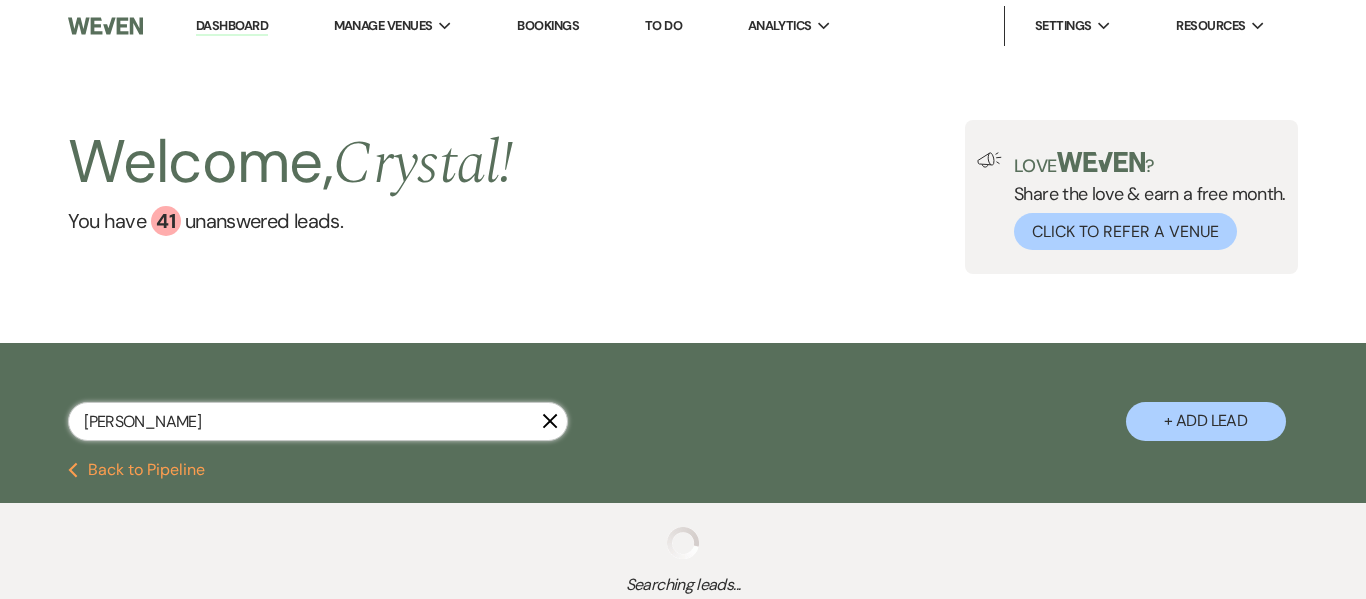 select on "2" 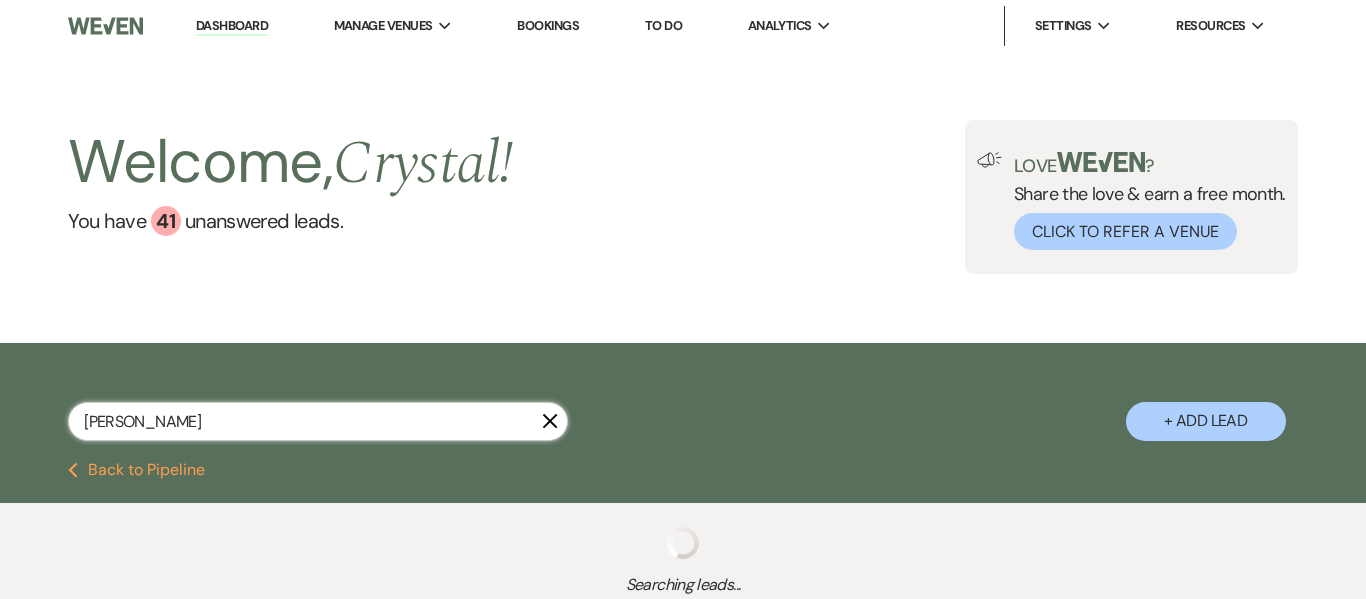 select on "2" 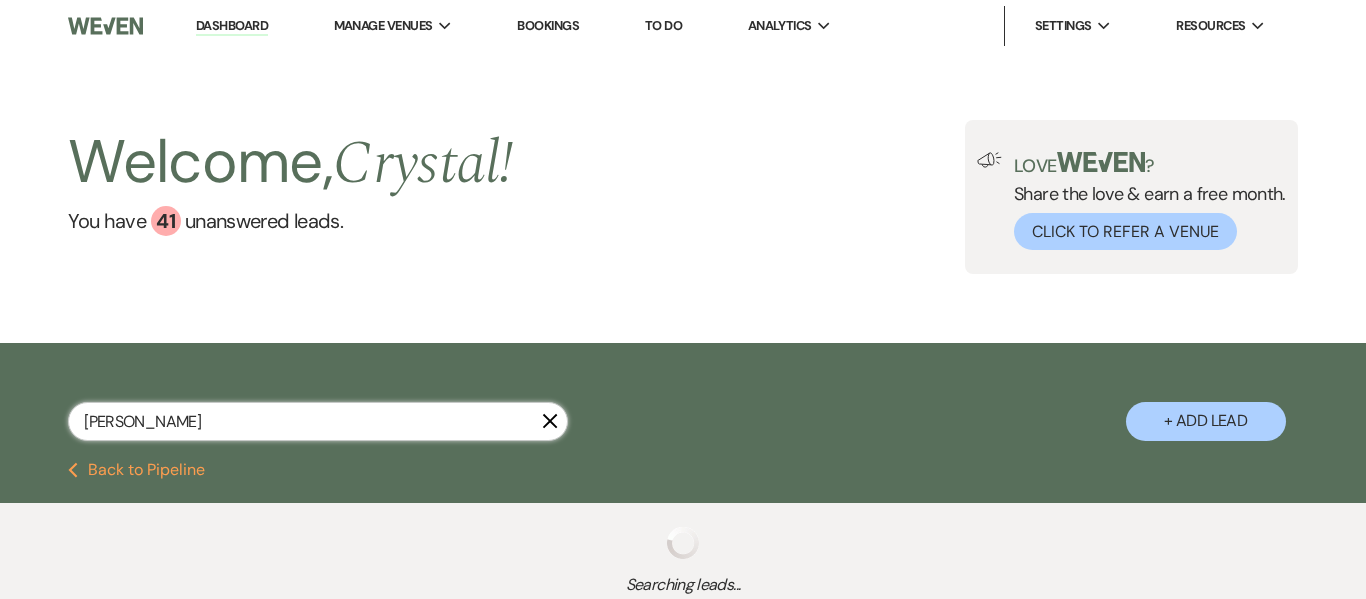select on "8" 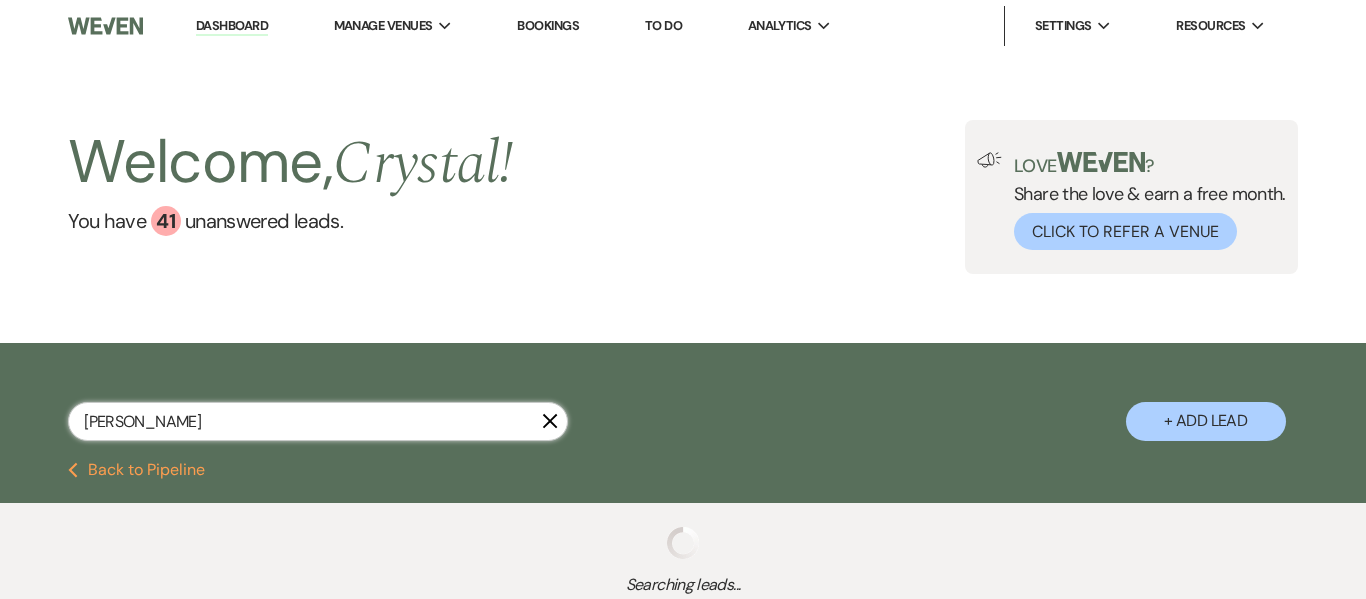 select on "4" 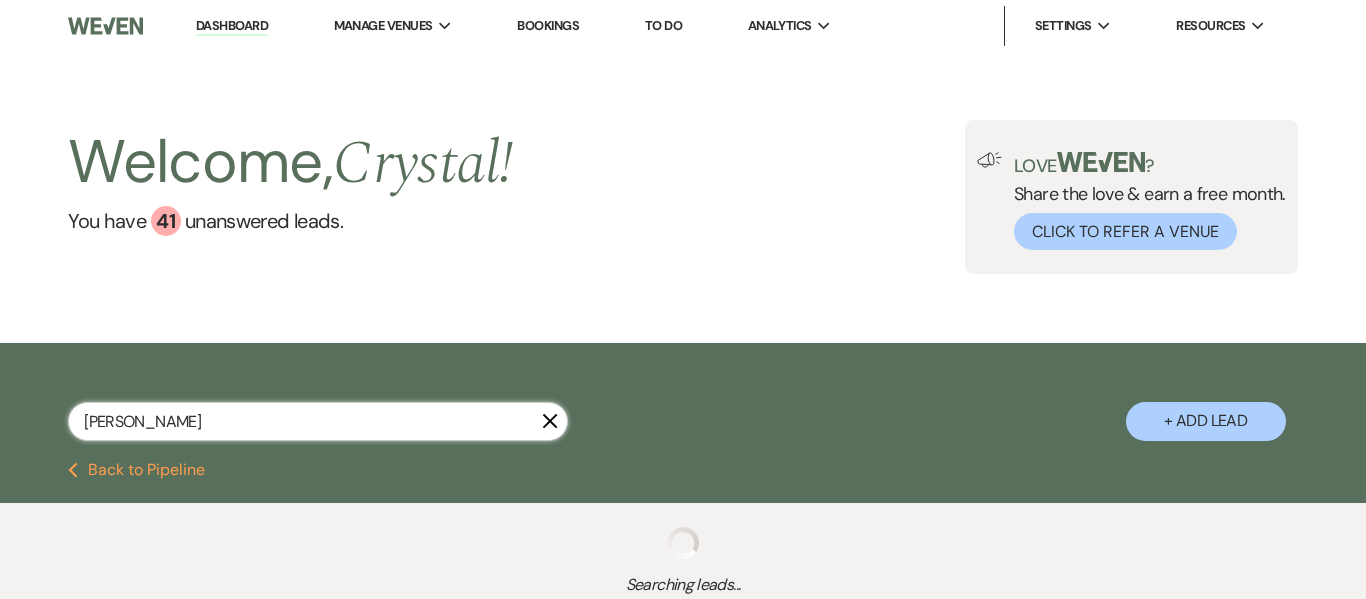 select on "8" 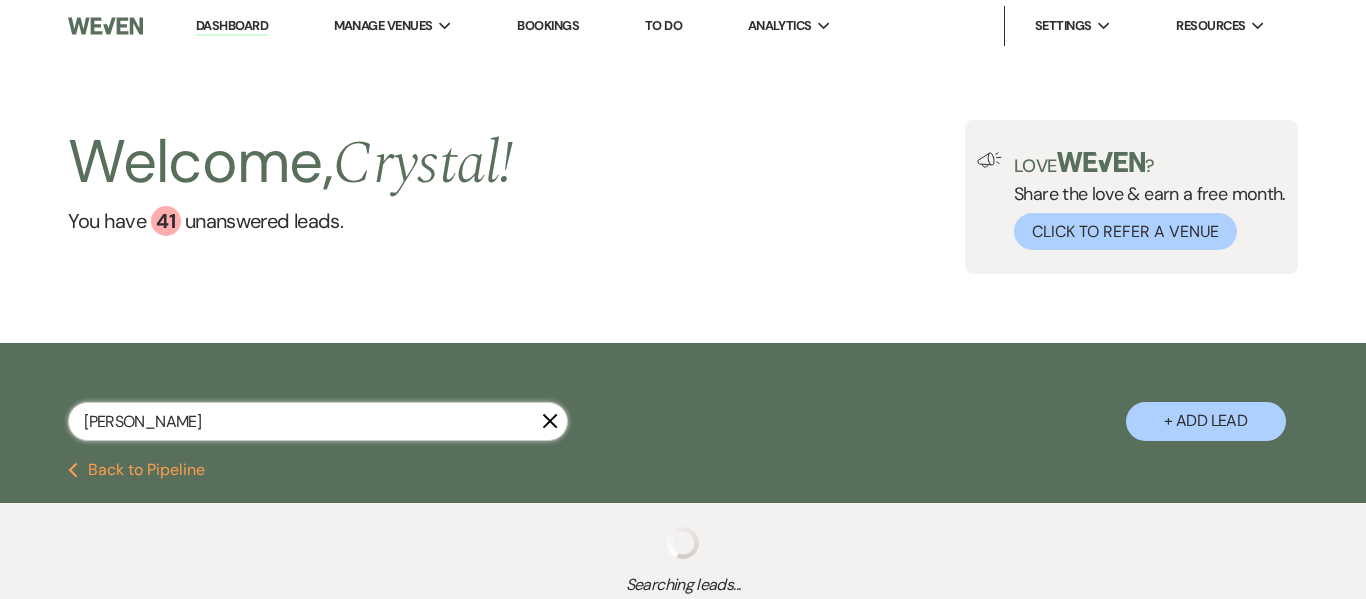 select on "5" 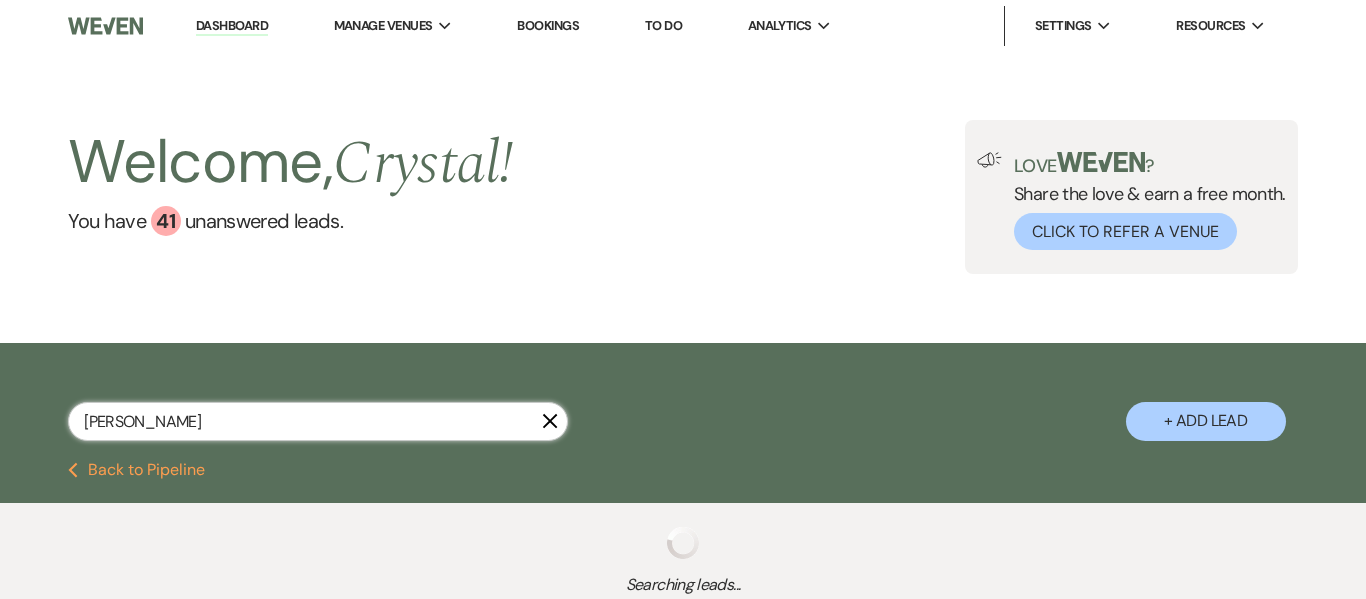 select on "8" 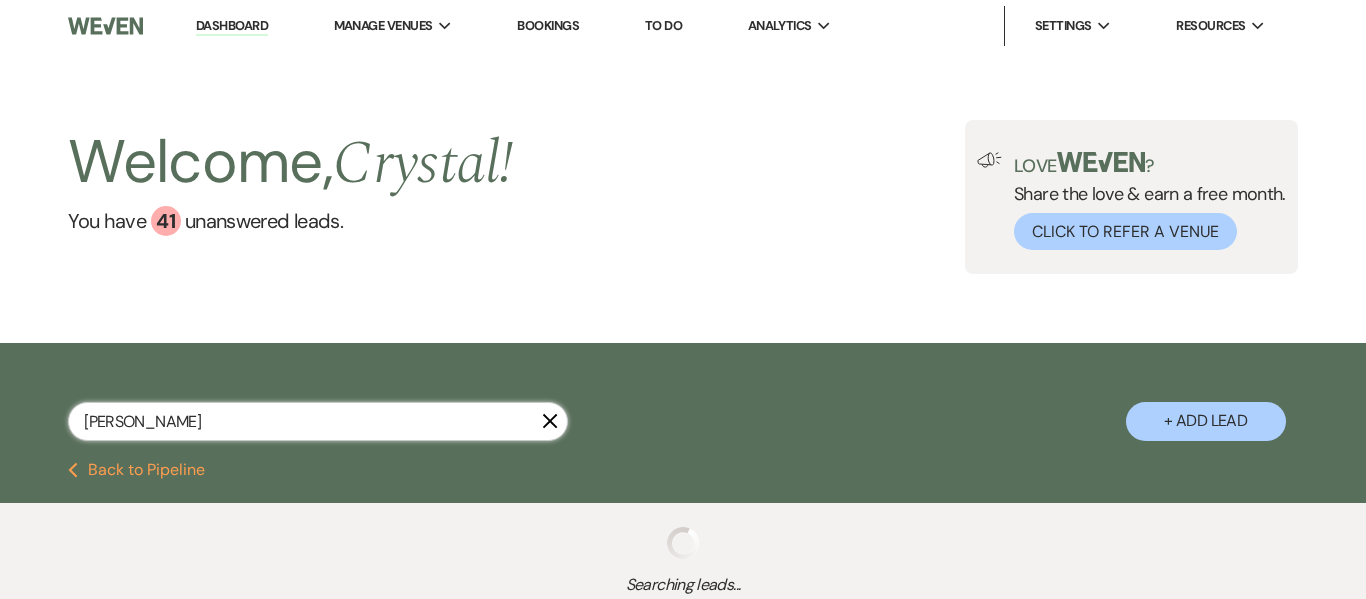 select on "5" 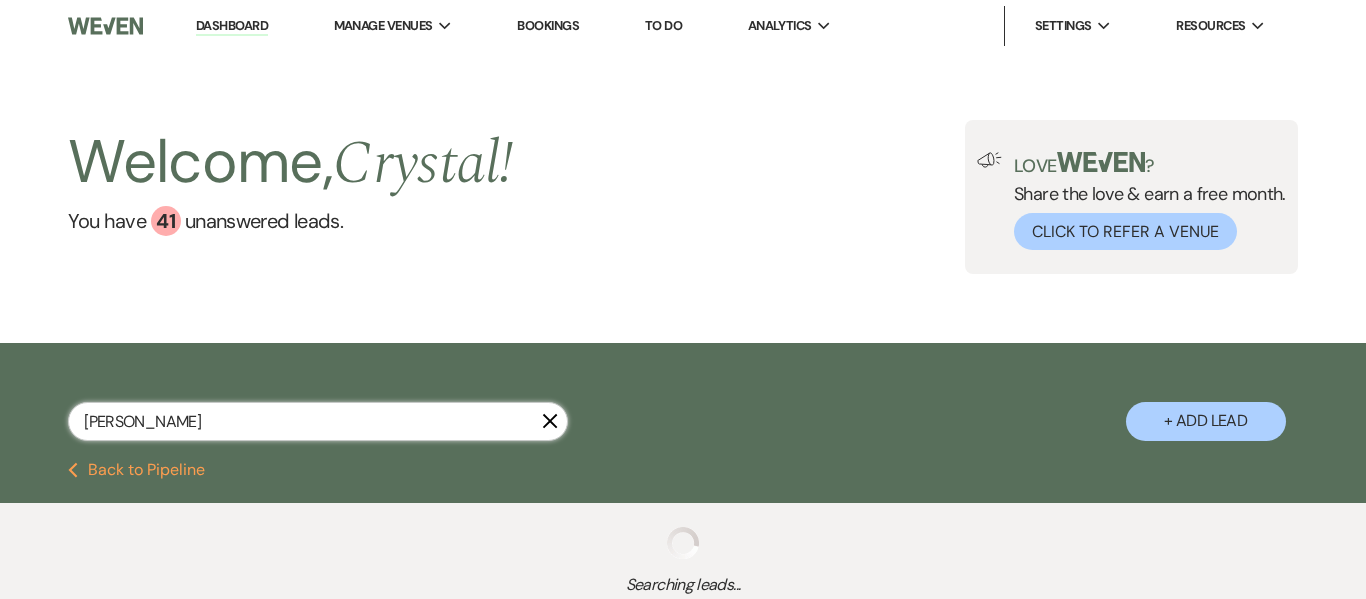 select on "8" 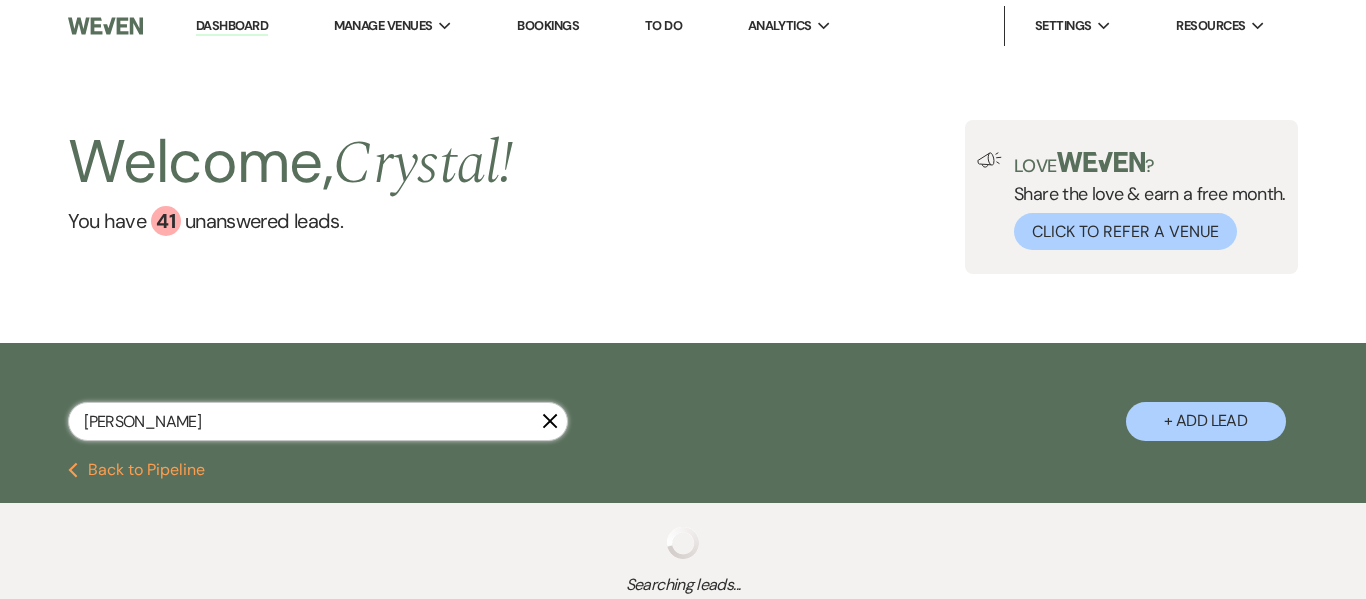select on "6" 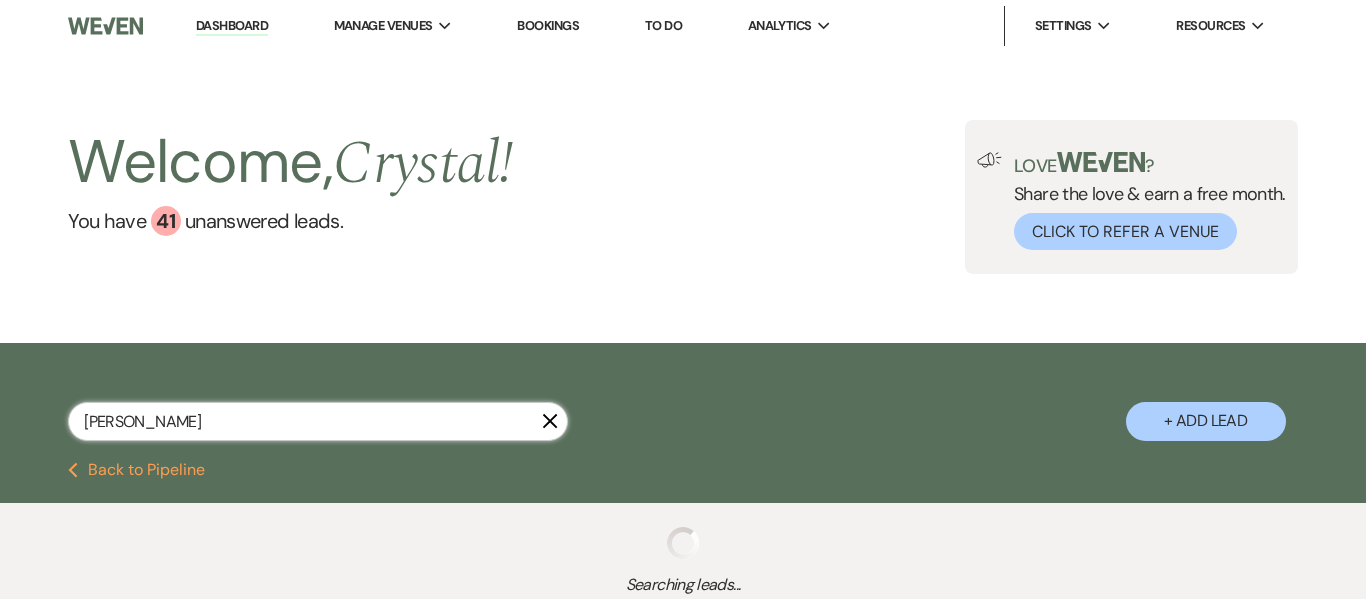 select on "8" 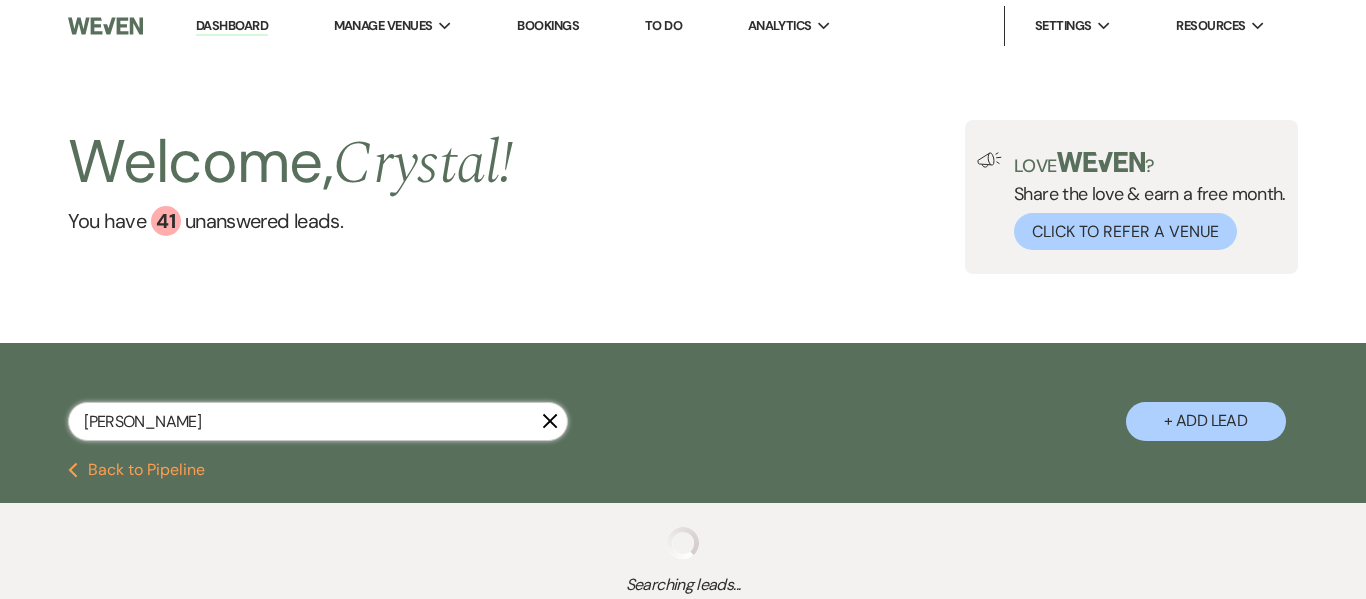 select on "6" 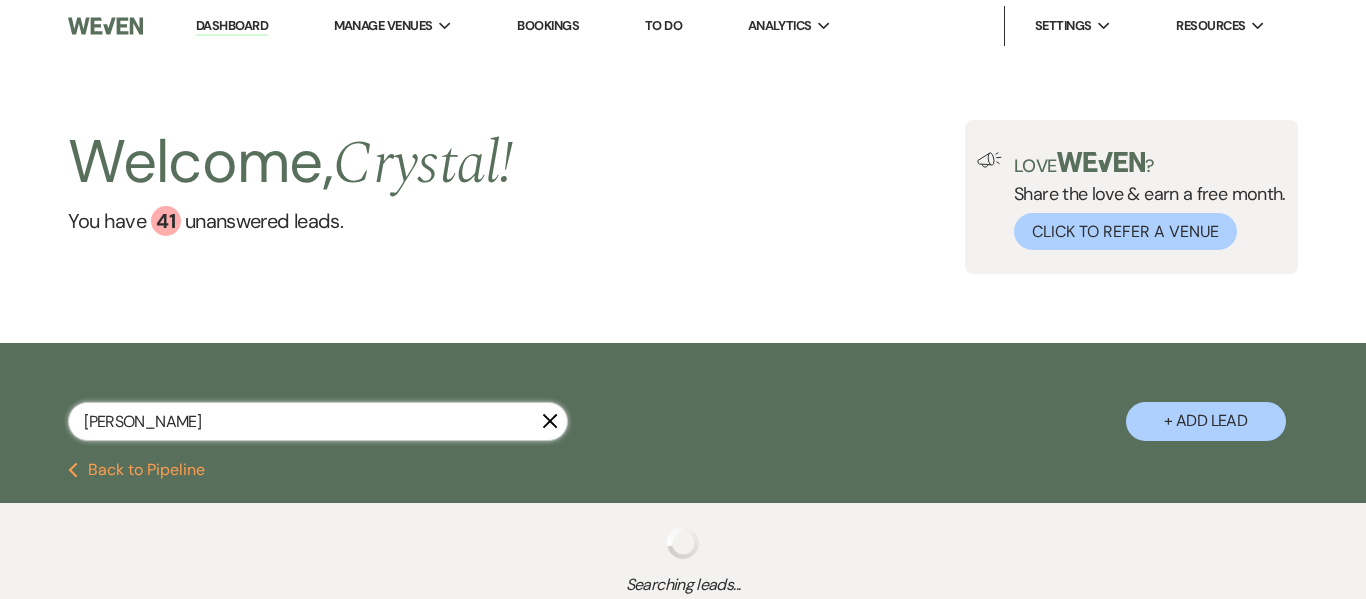 select on "8" 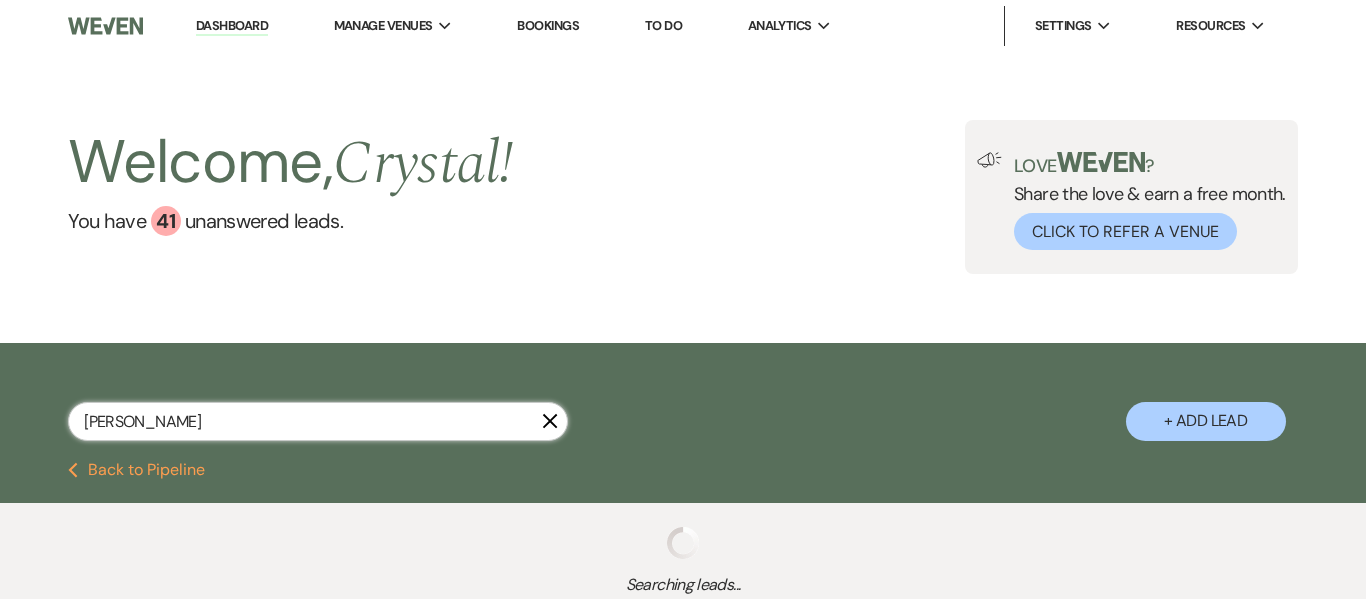 select on "7" 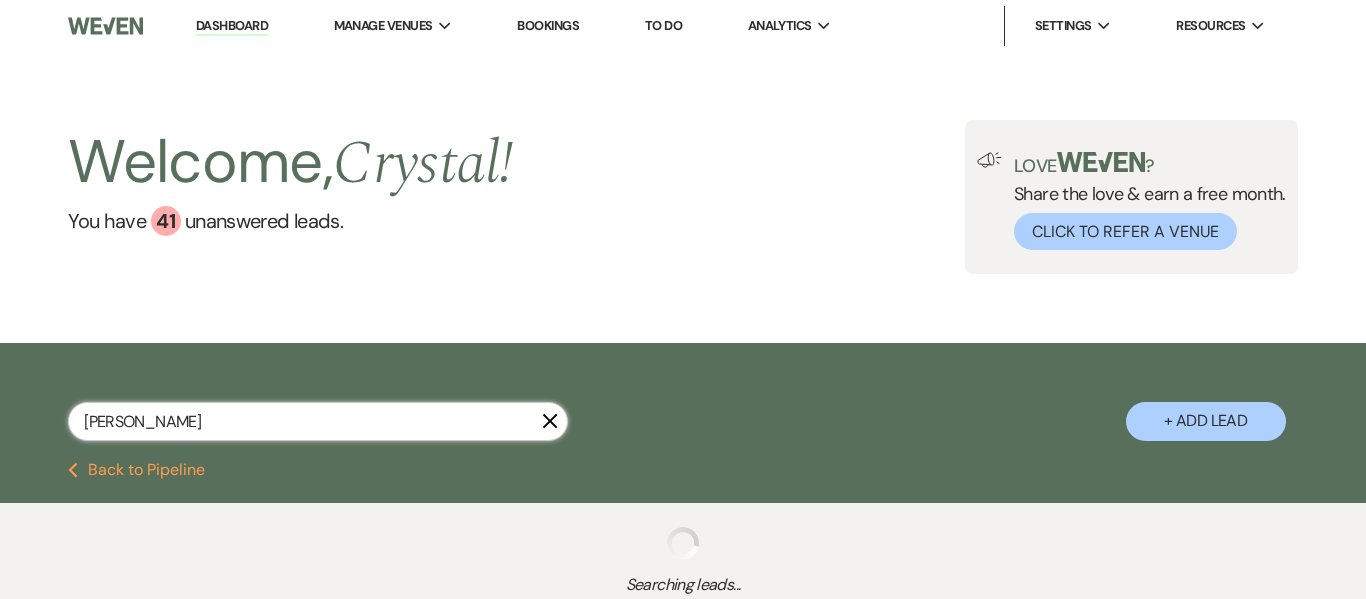 select on "8" 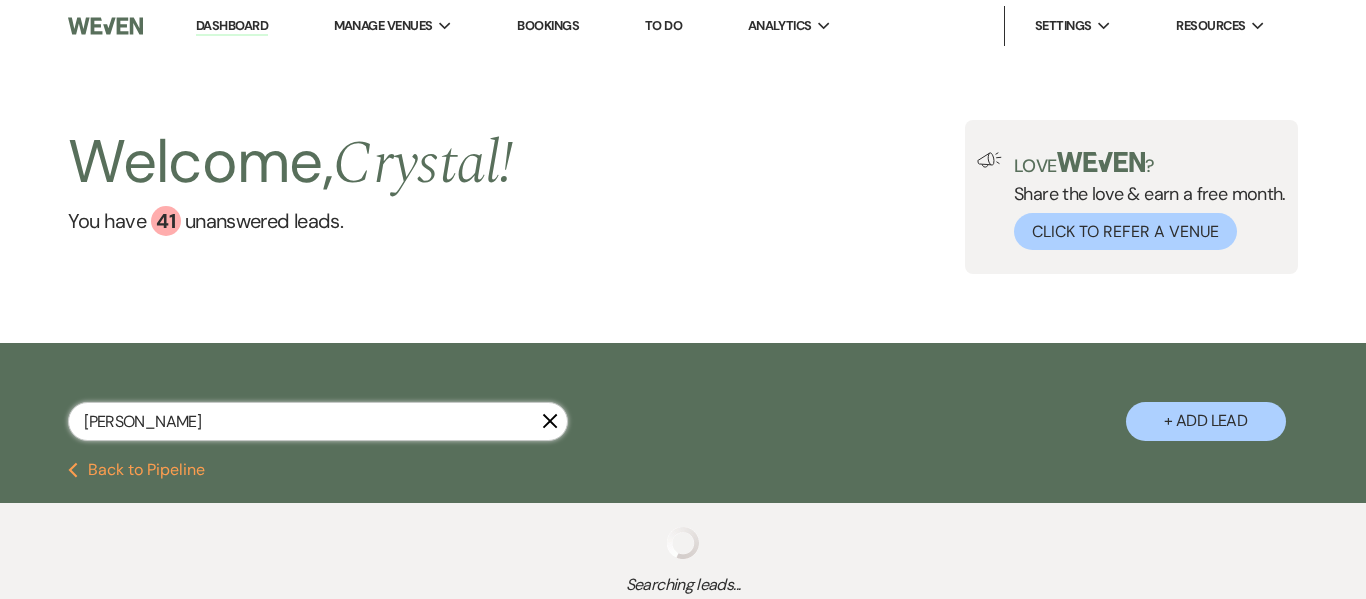 select on "5" 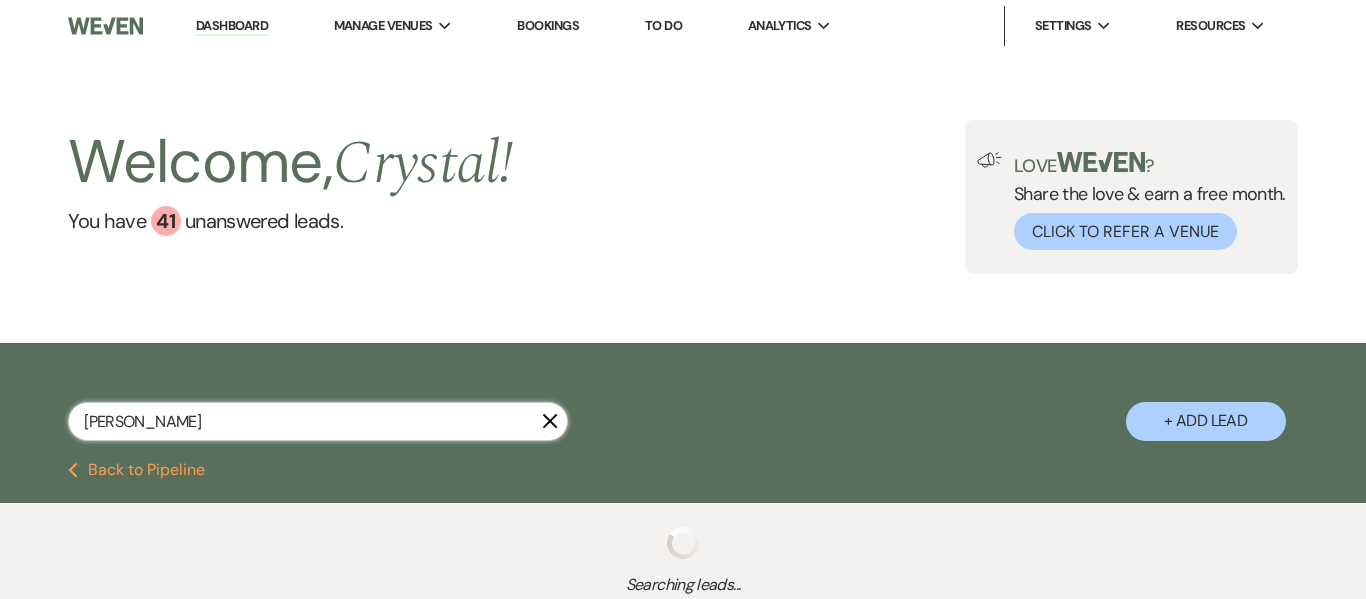 select on "8" 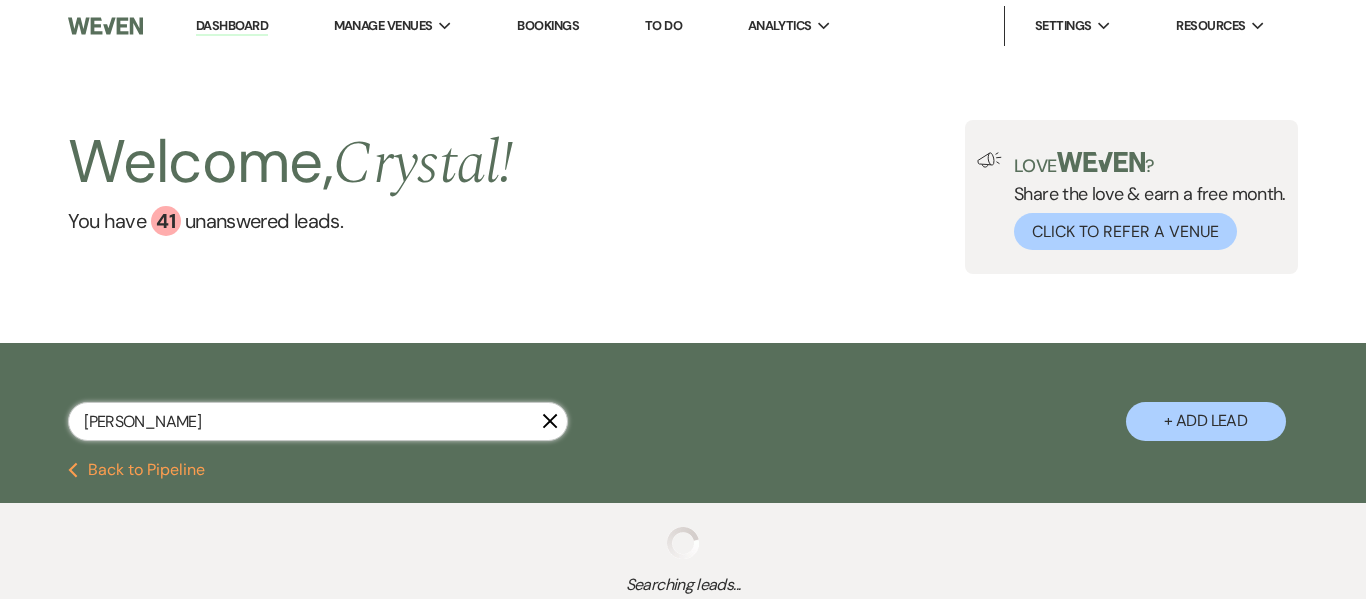 select on "5" 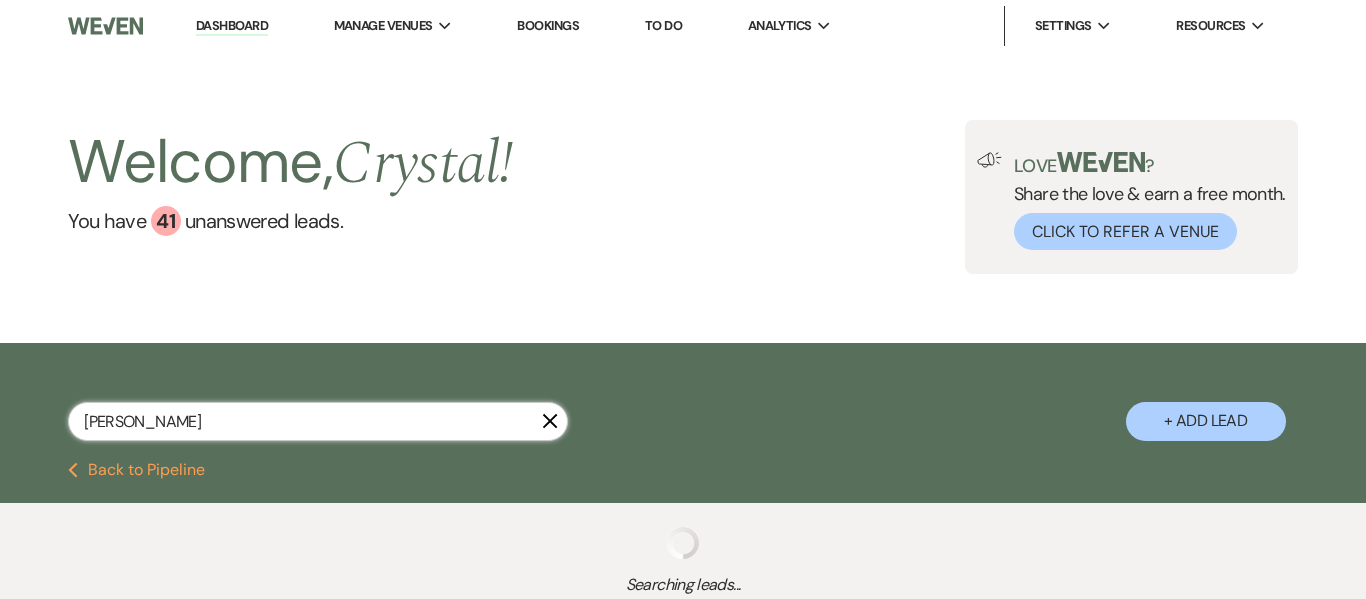 select on "8" 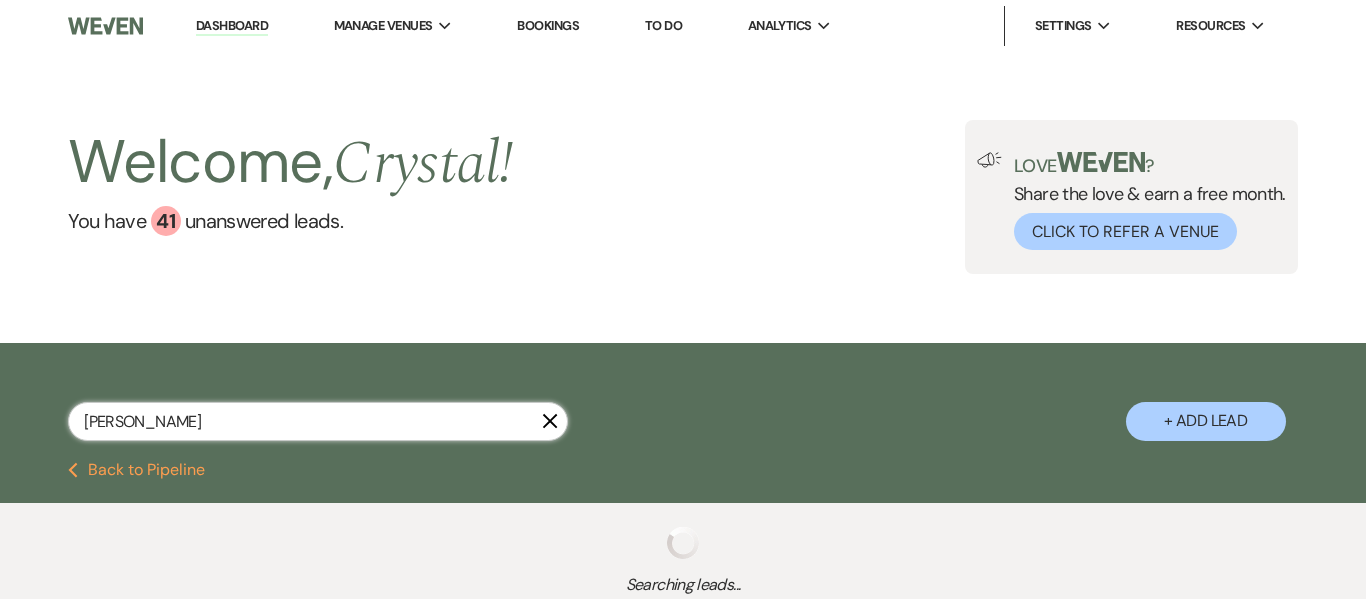 select on "1" 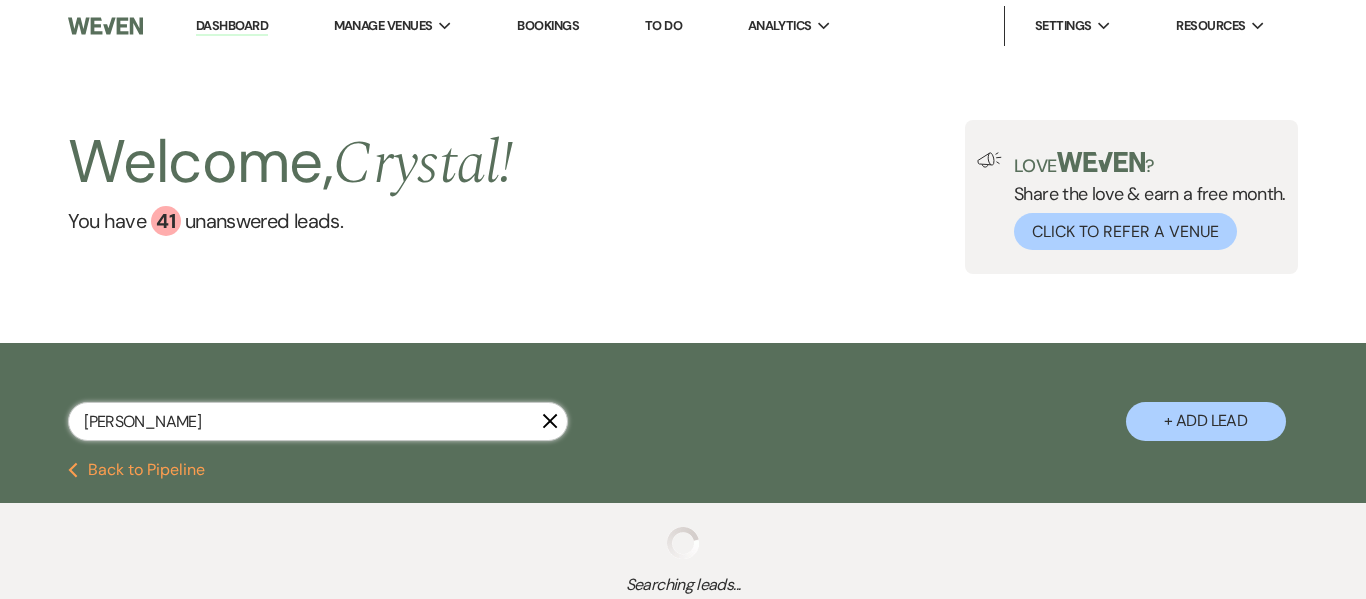 select on "8" 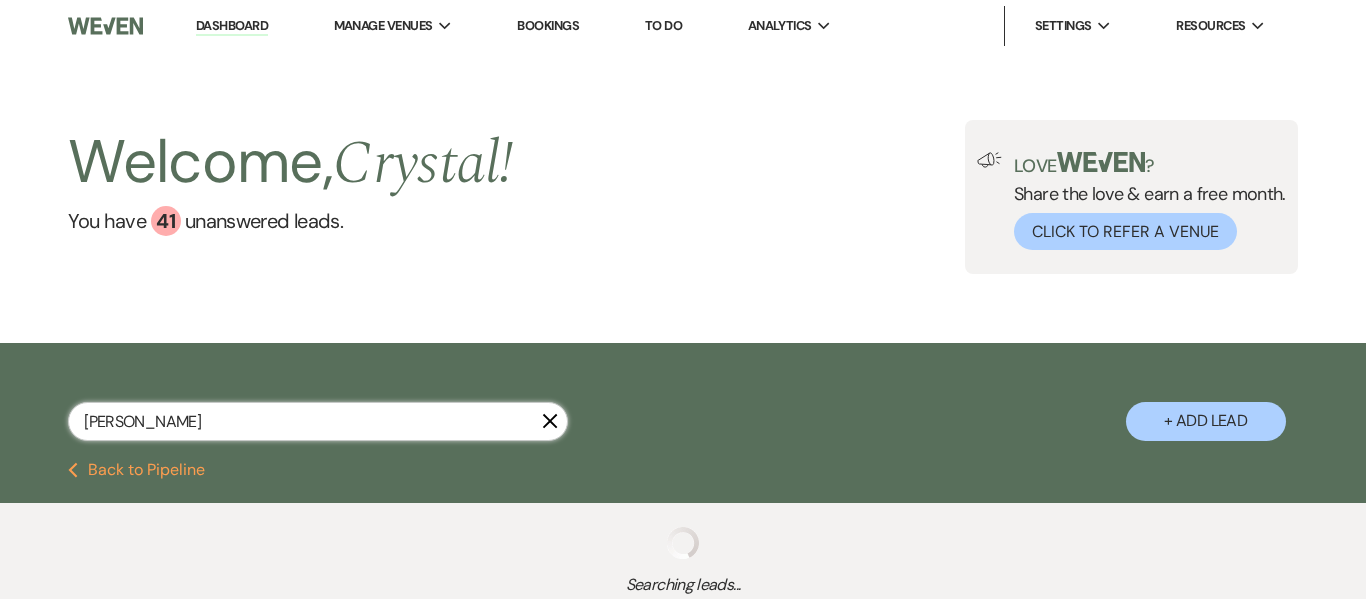 select on "5" 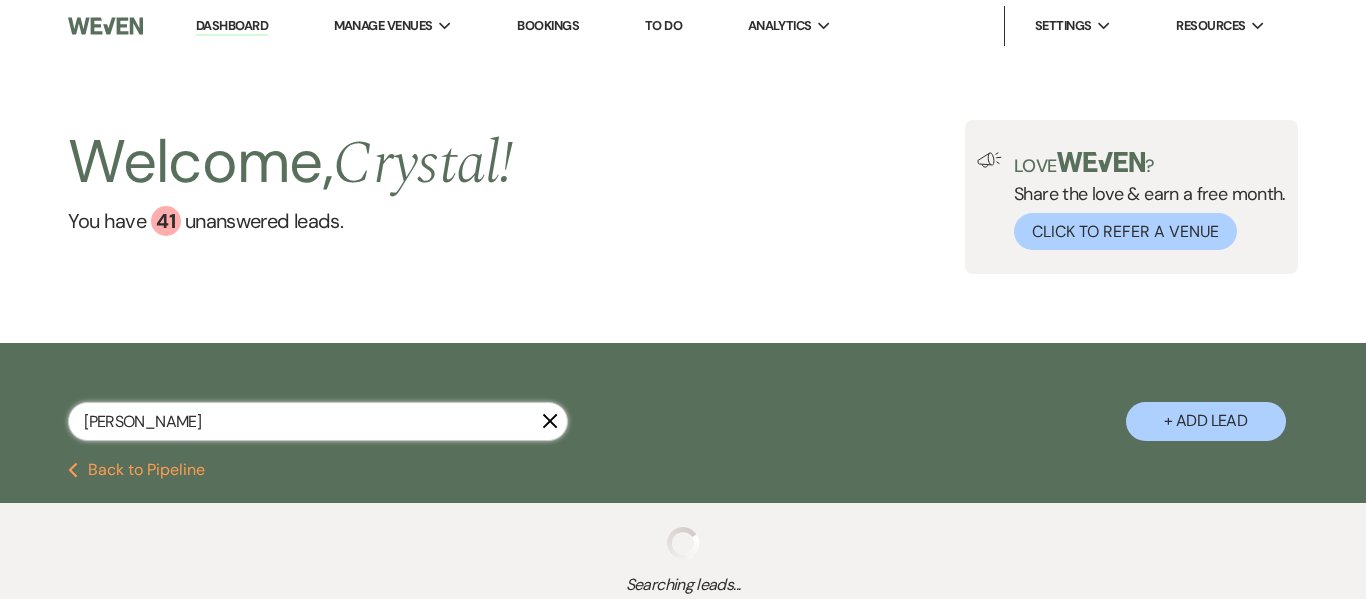 select on "8" 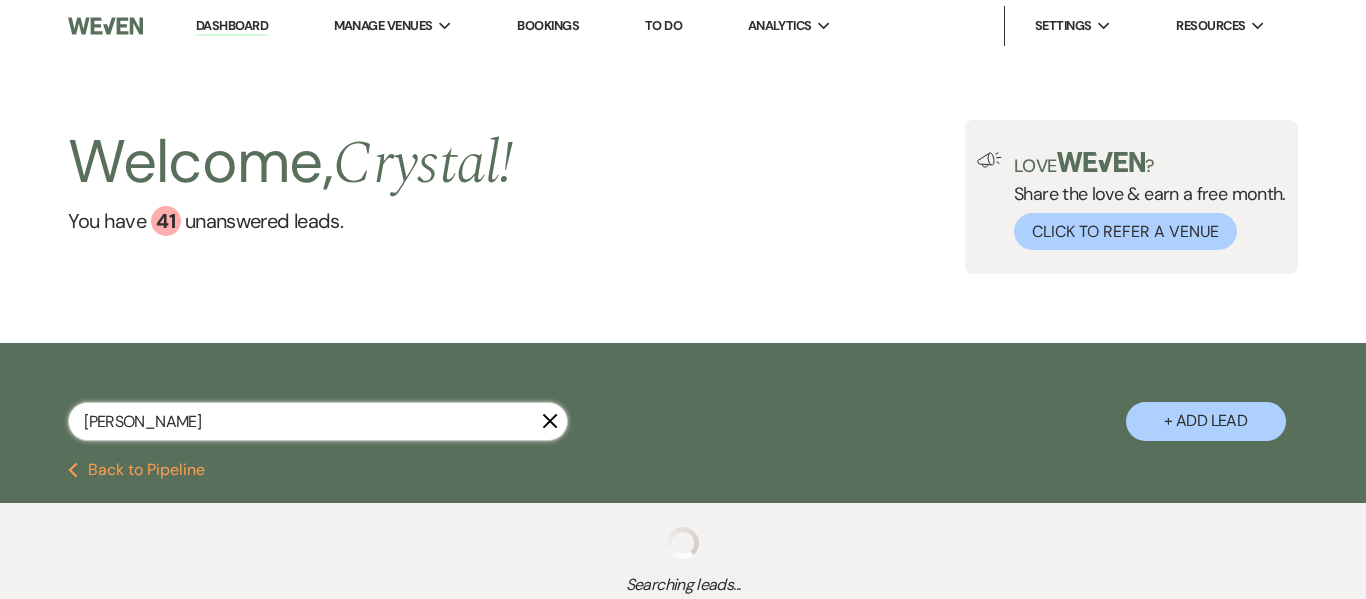 select on "8" 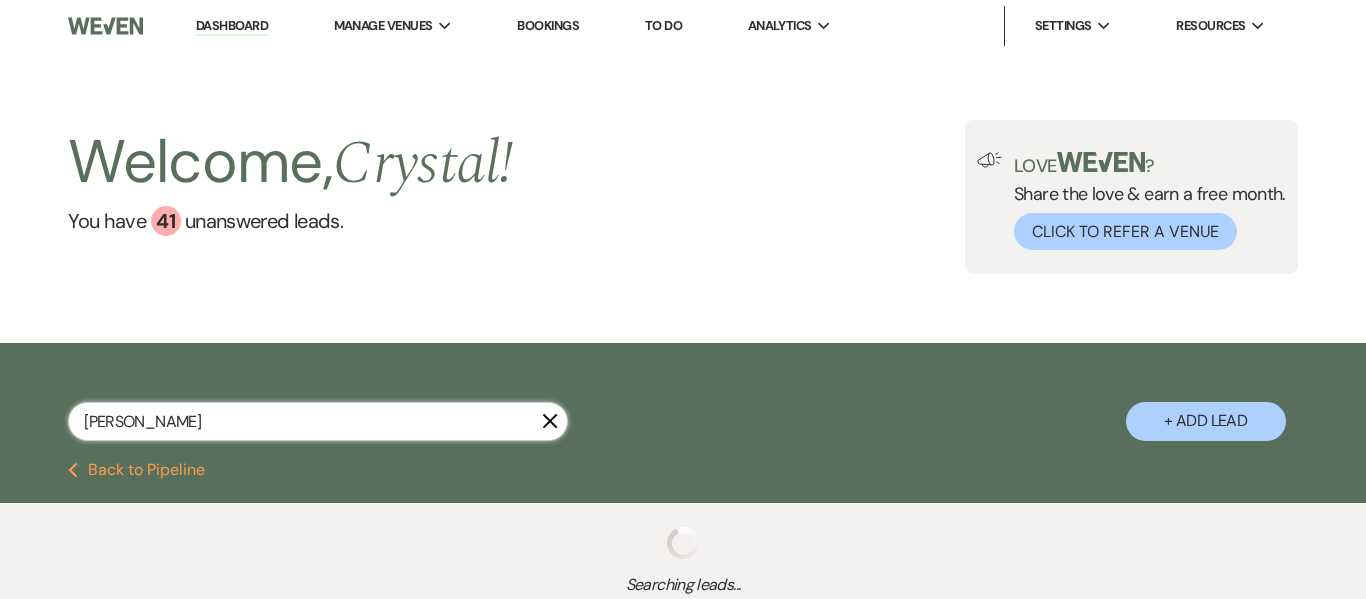 select on "8" 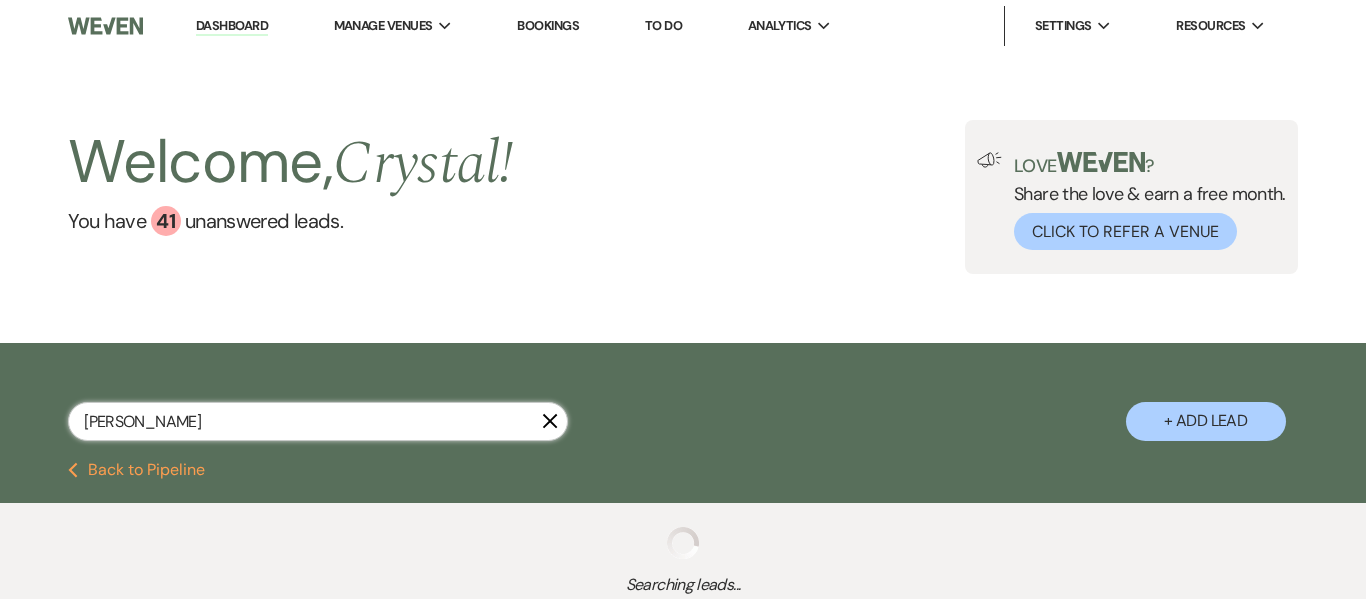 select on "8" 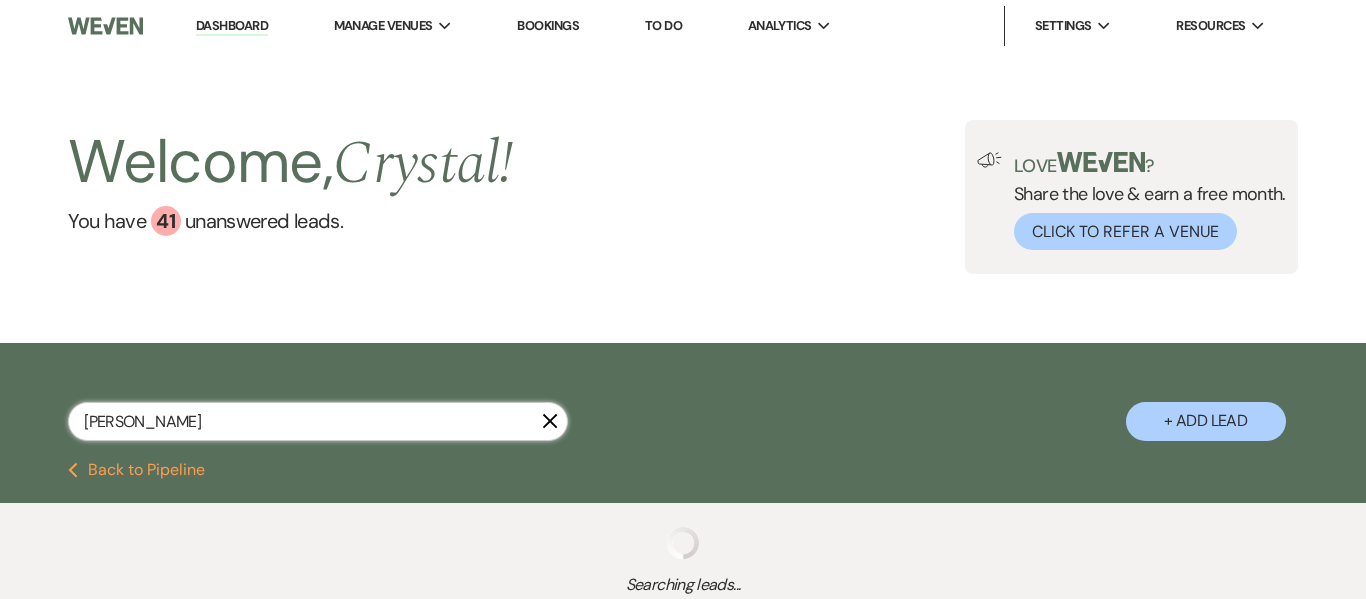 select on "8" 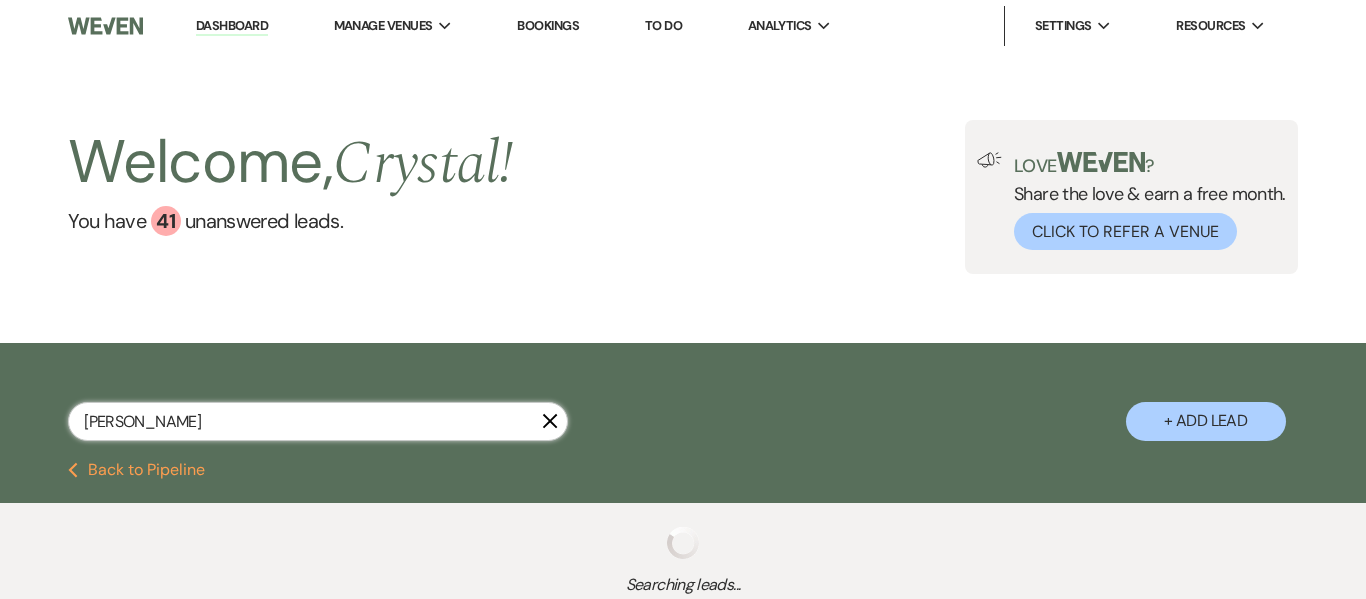 select on "8" 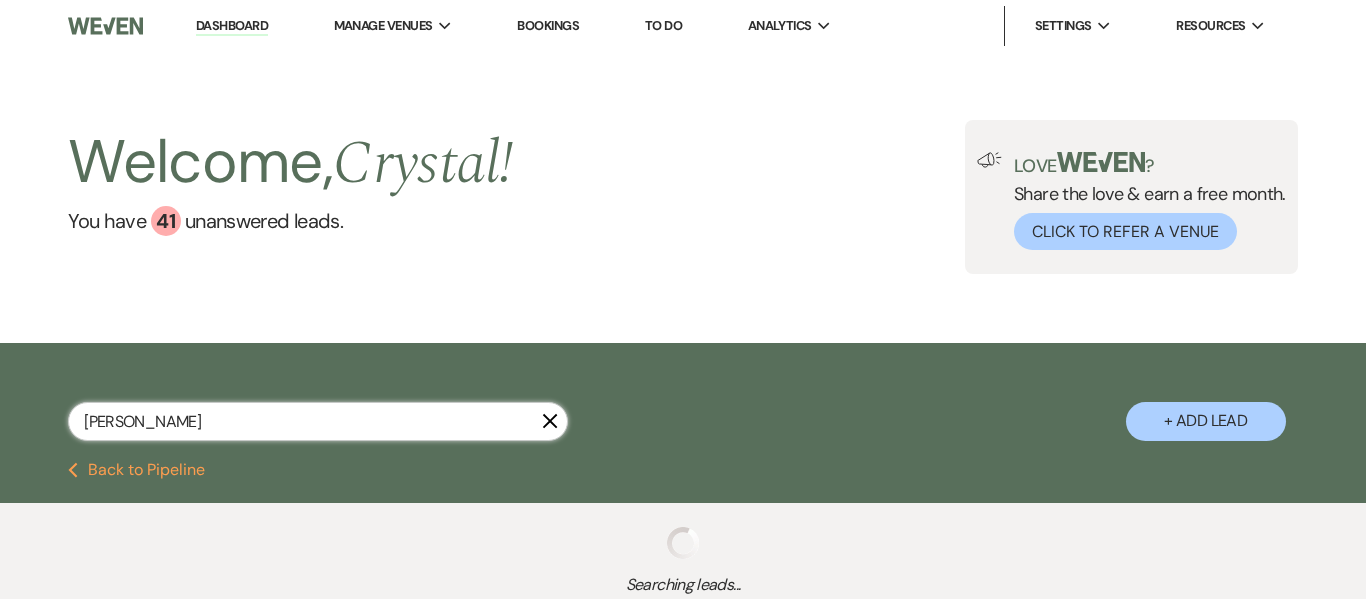 select on "8" 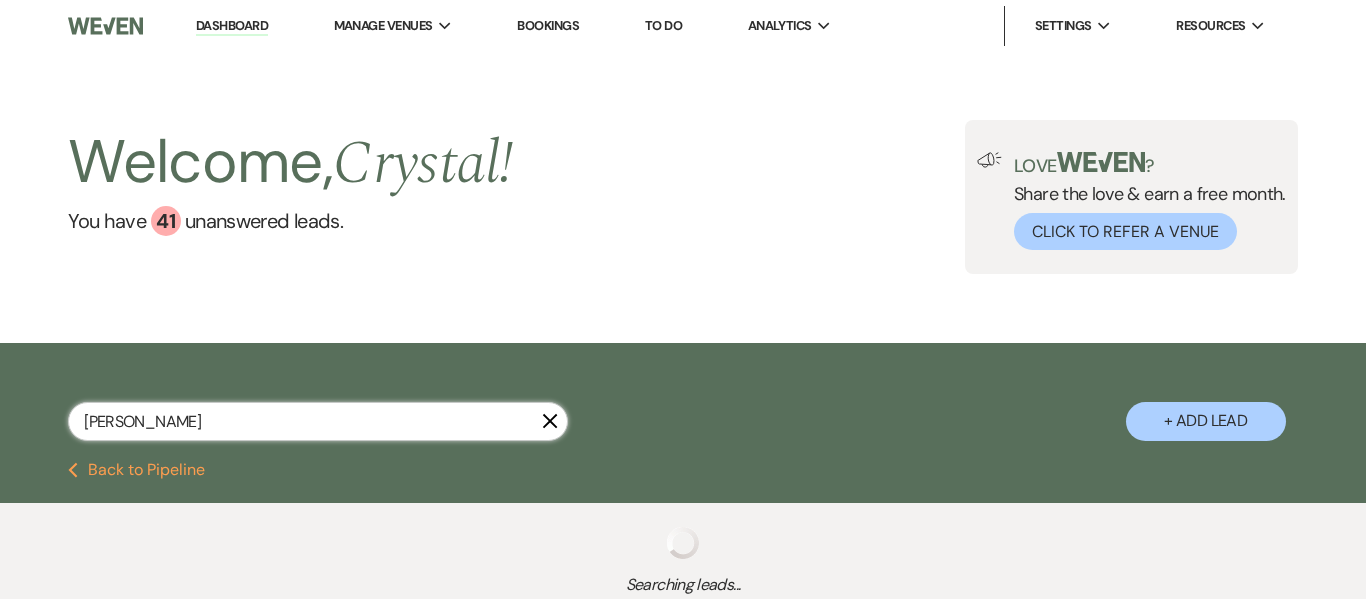 select on "5" 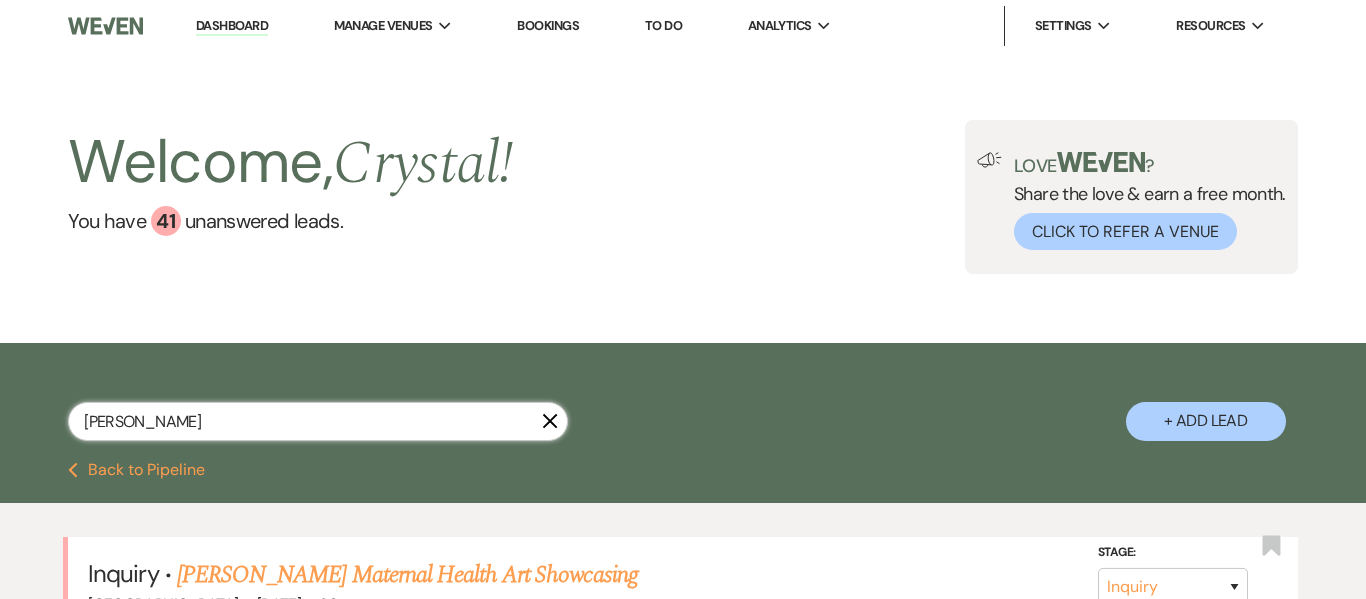 type on "[PERSON_NAME]" 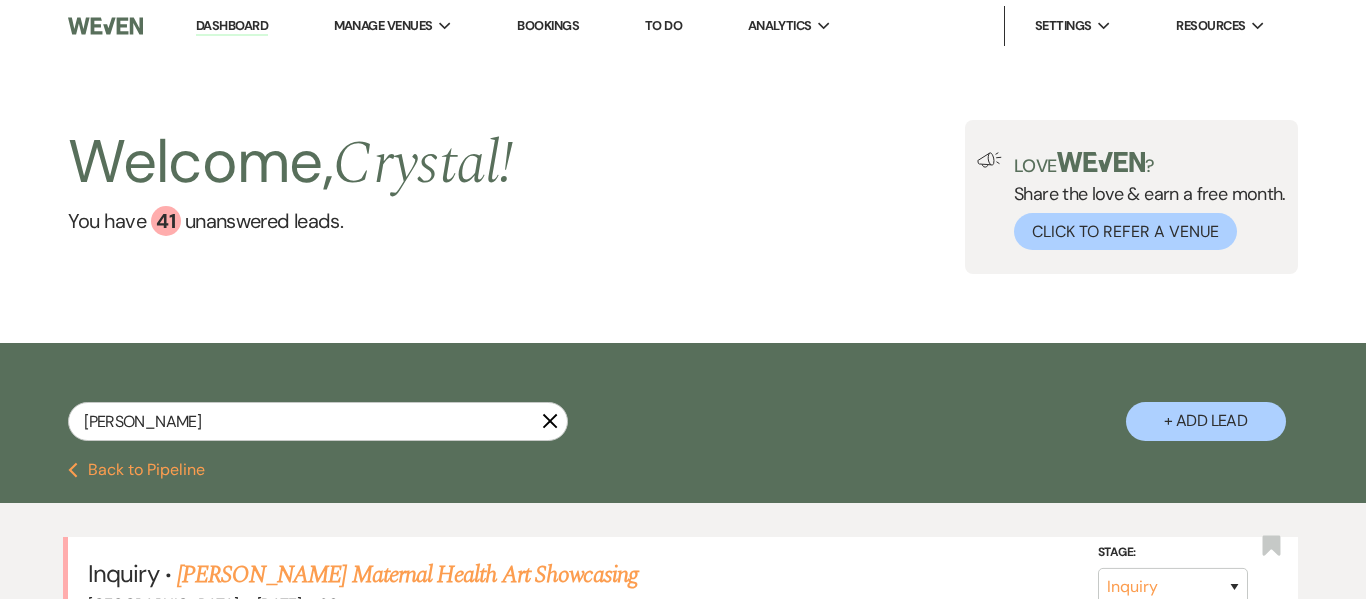 click 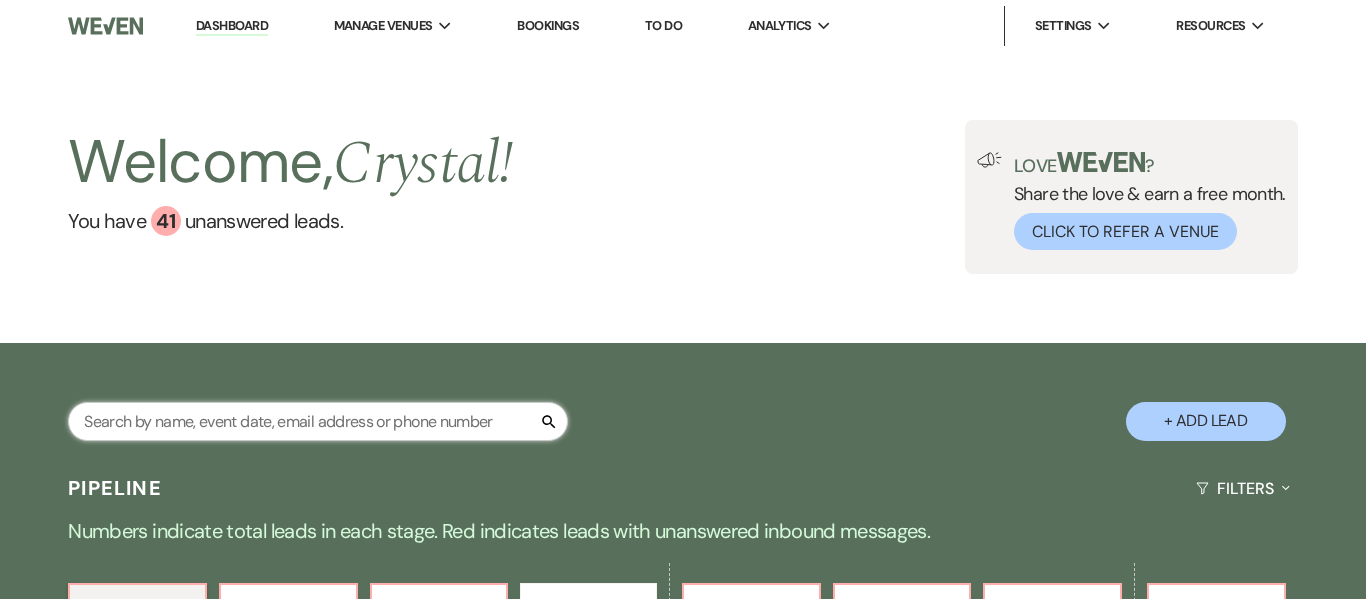 click at bounding box center [318, 421] 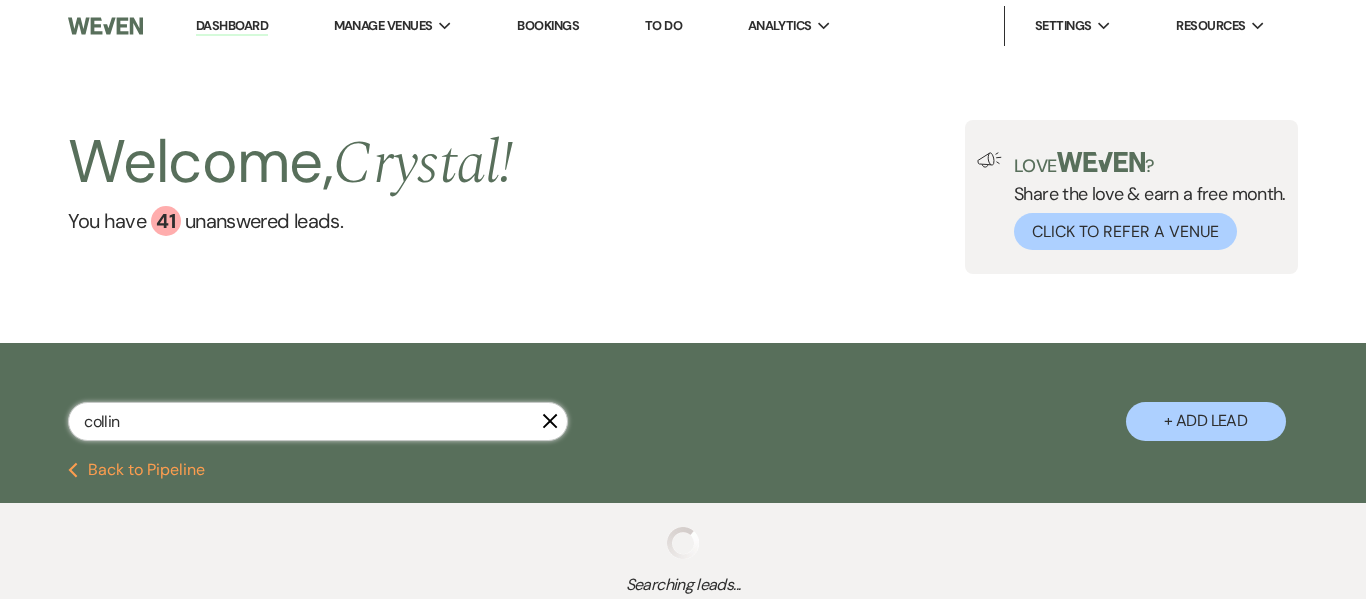 type on "[PERSON_NAME]" 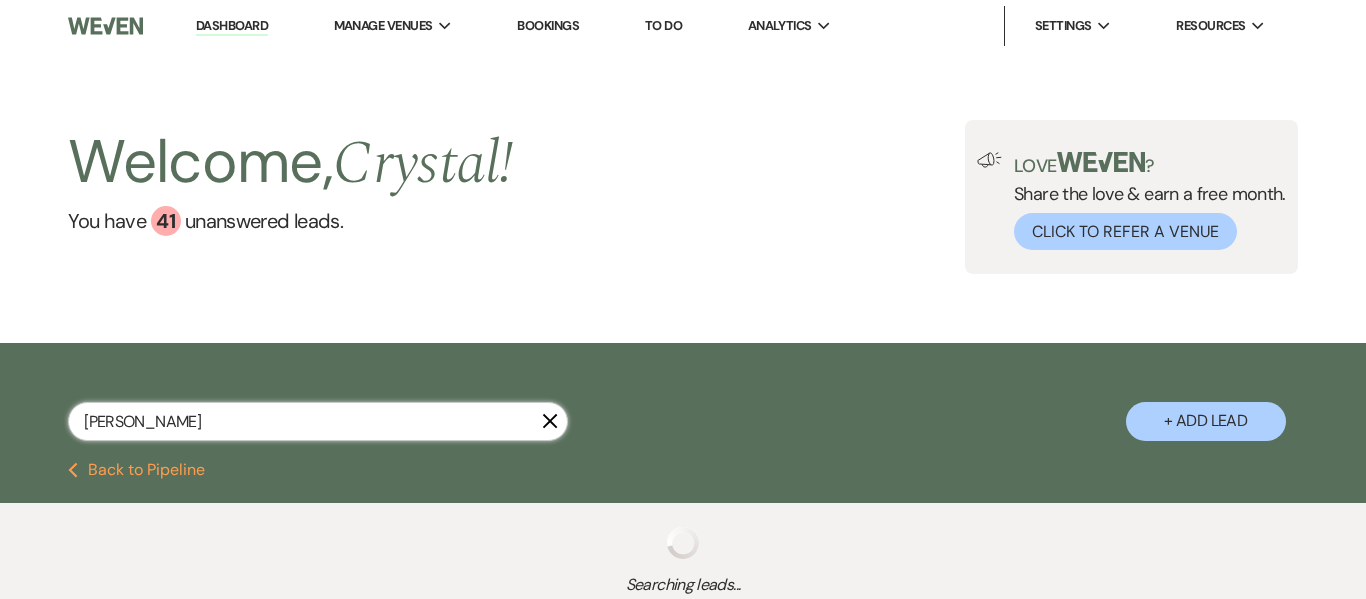 select on "9" 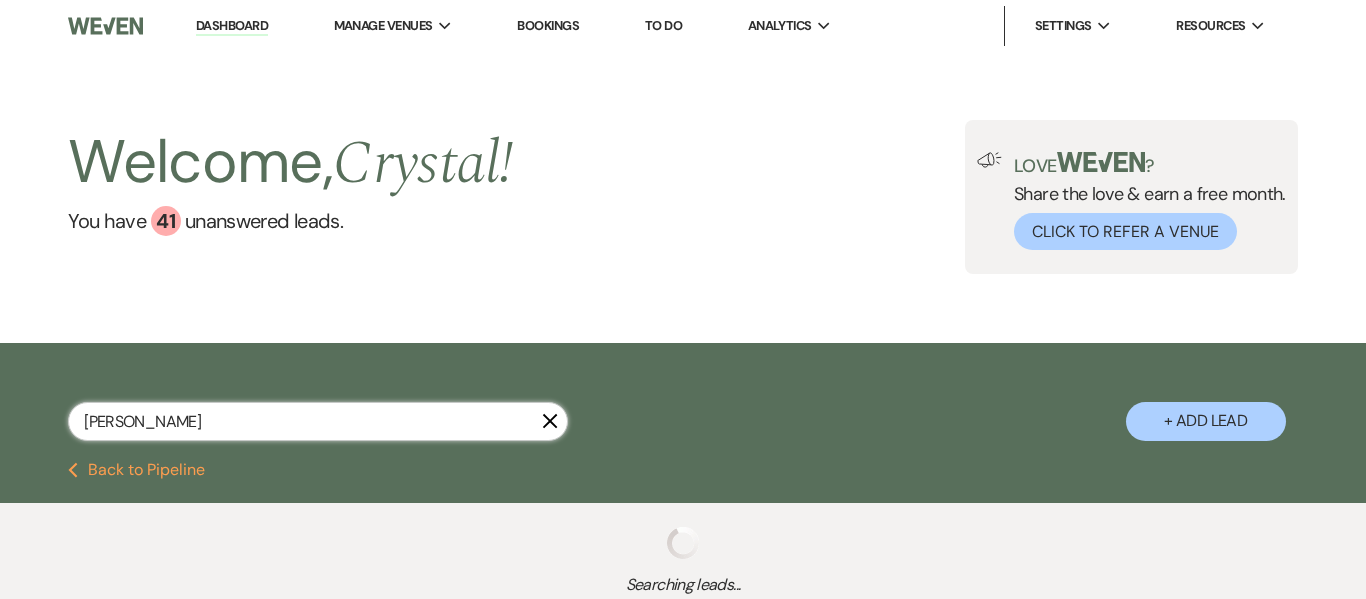 select on "8" 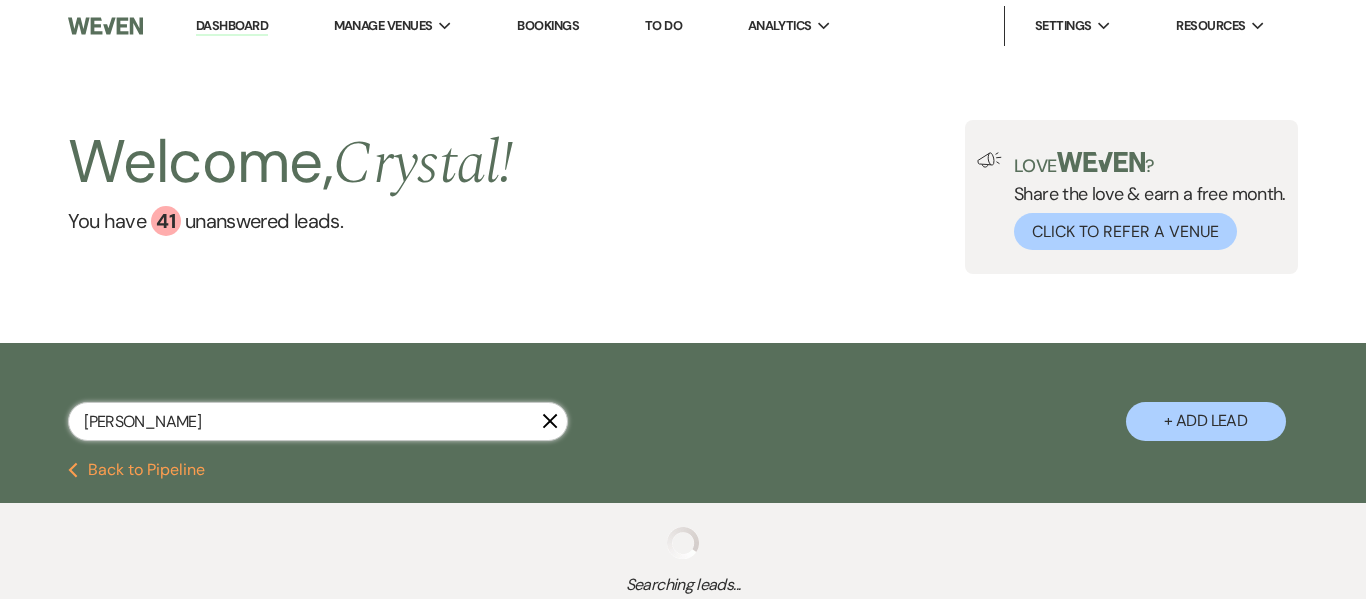 select on "10" 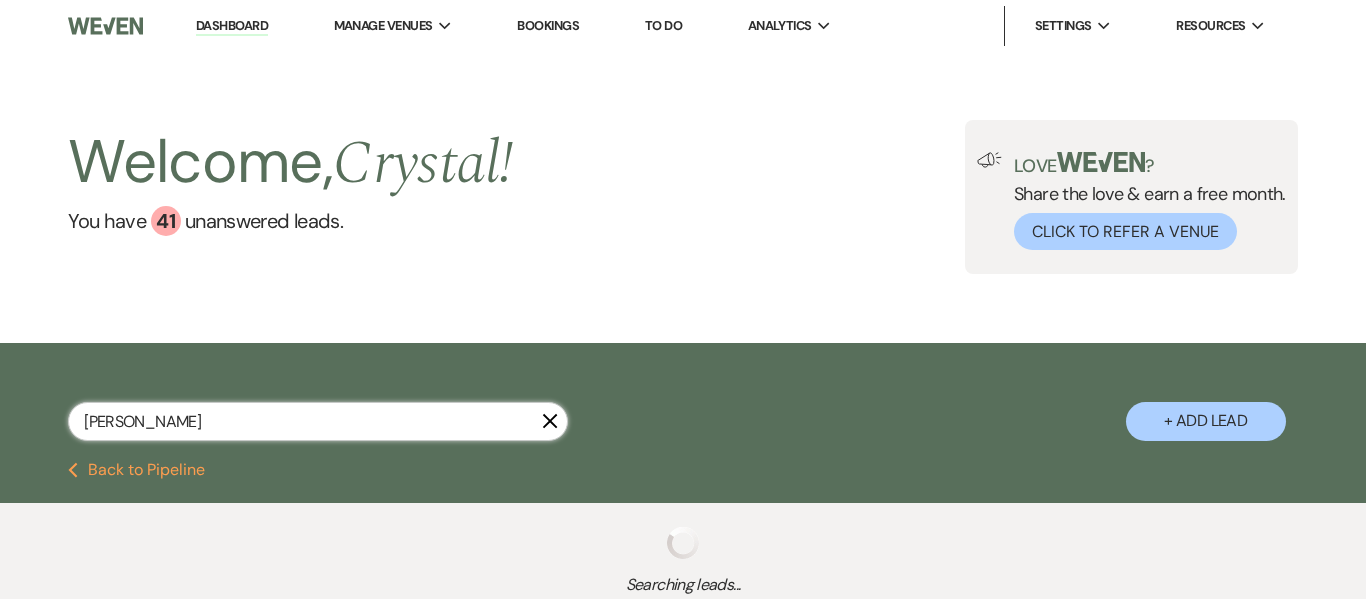 select on "8" 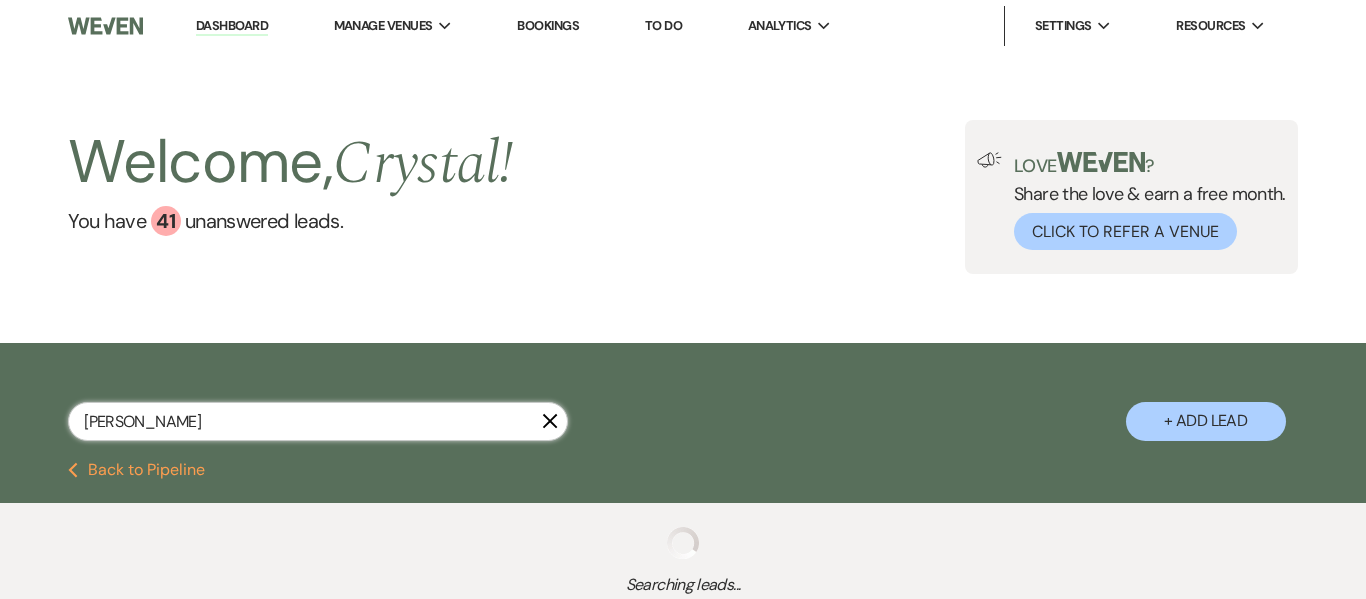 select on "5" 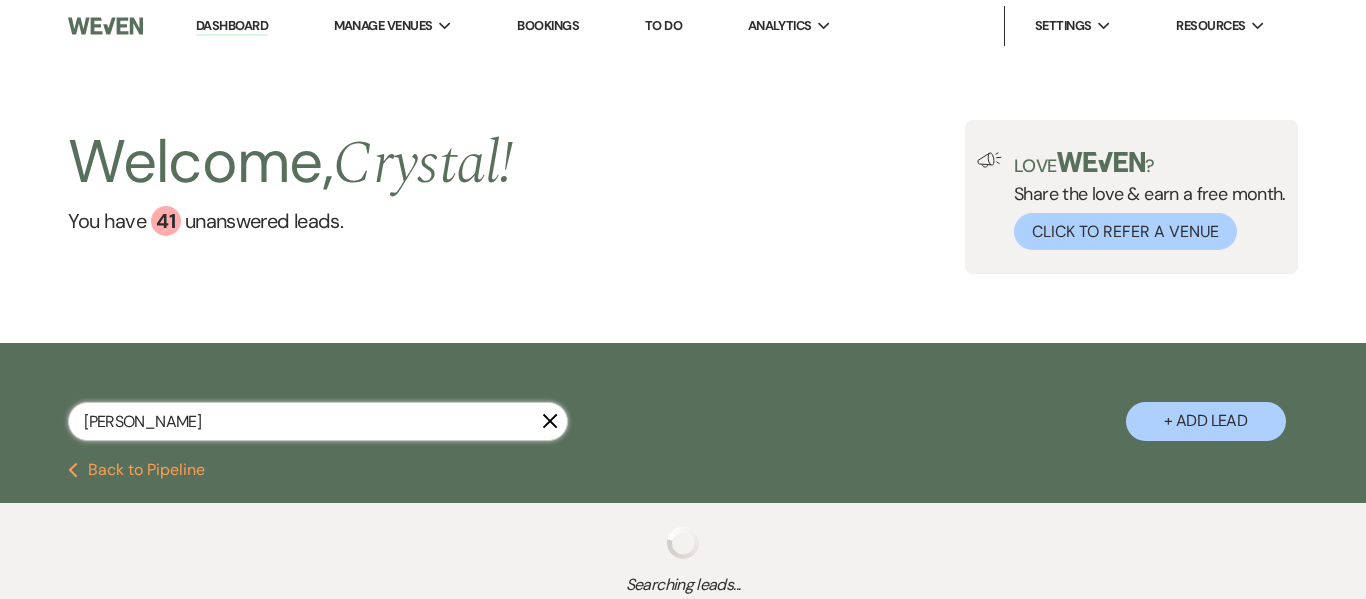 select on "8" 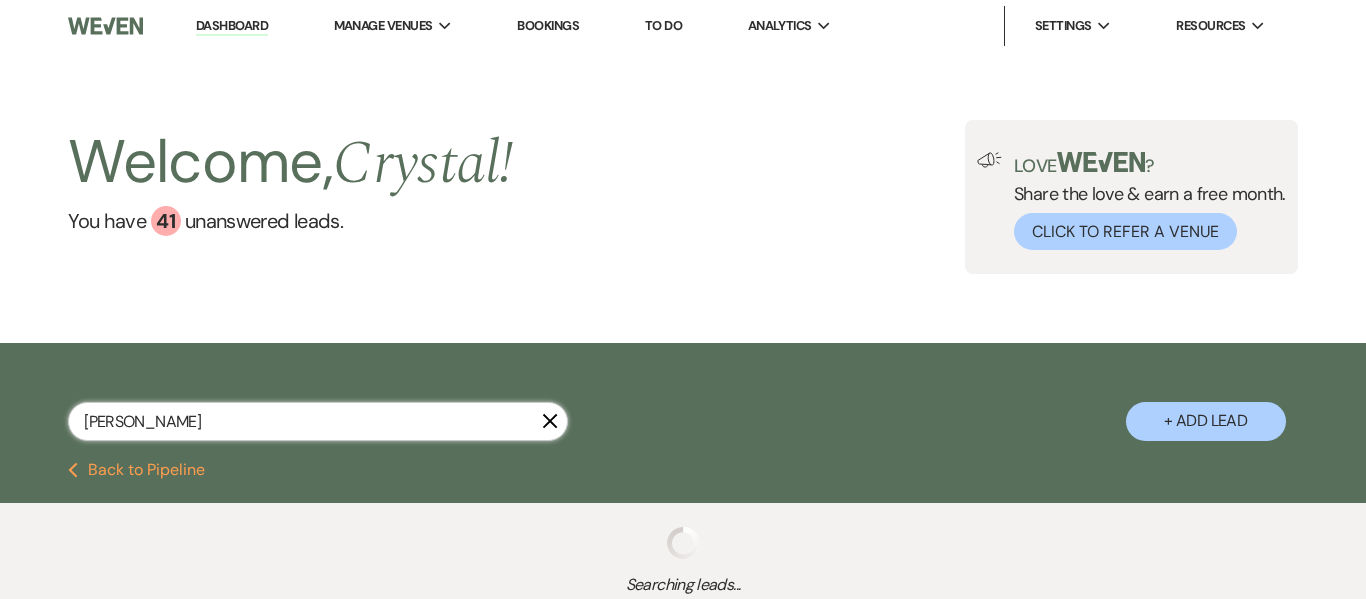 select on "5" 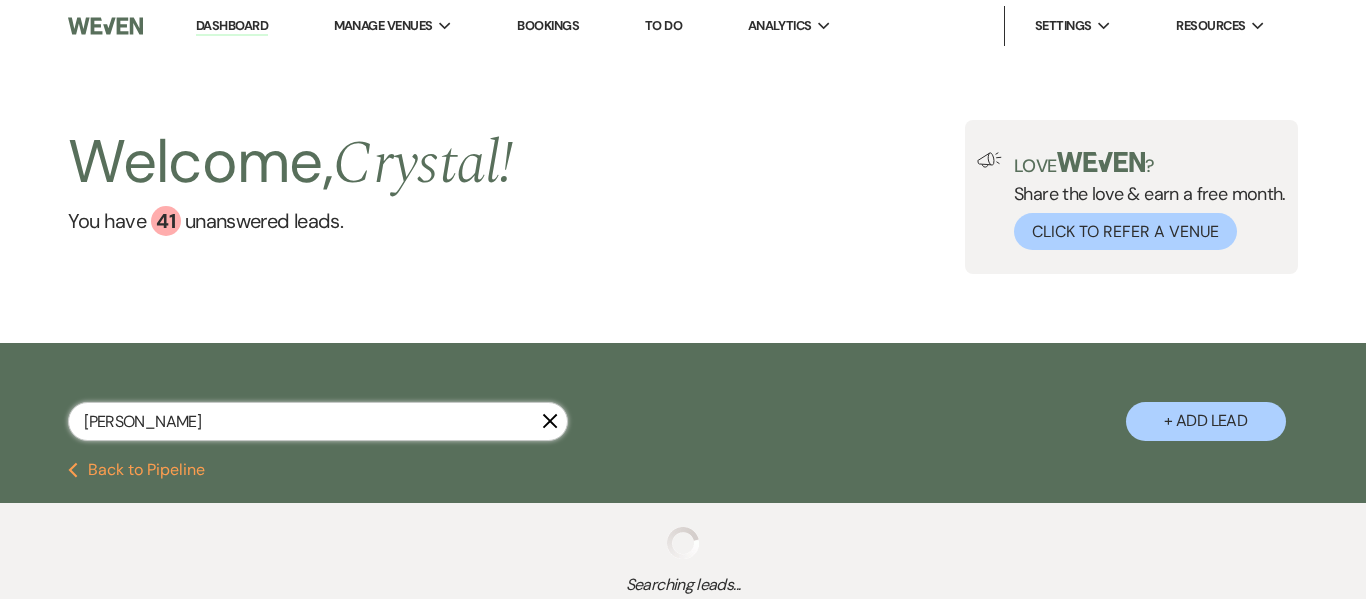 select on "8" 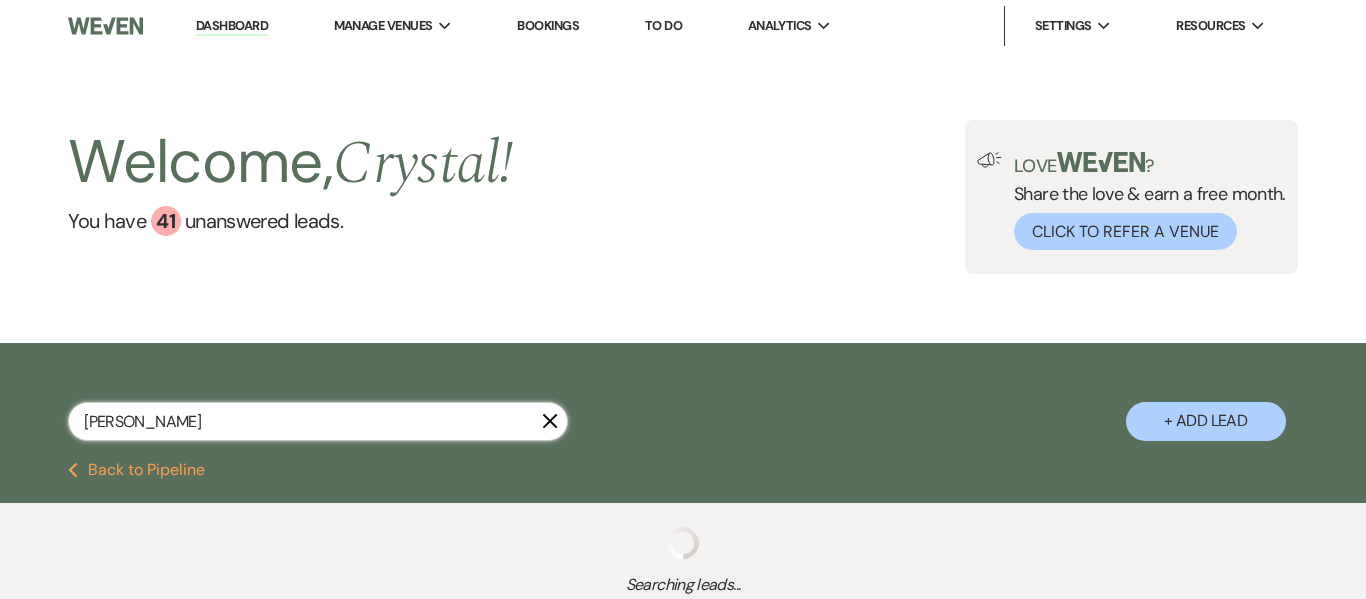 select on "5" 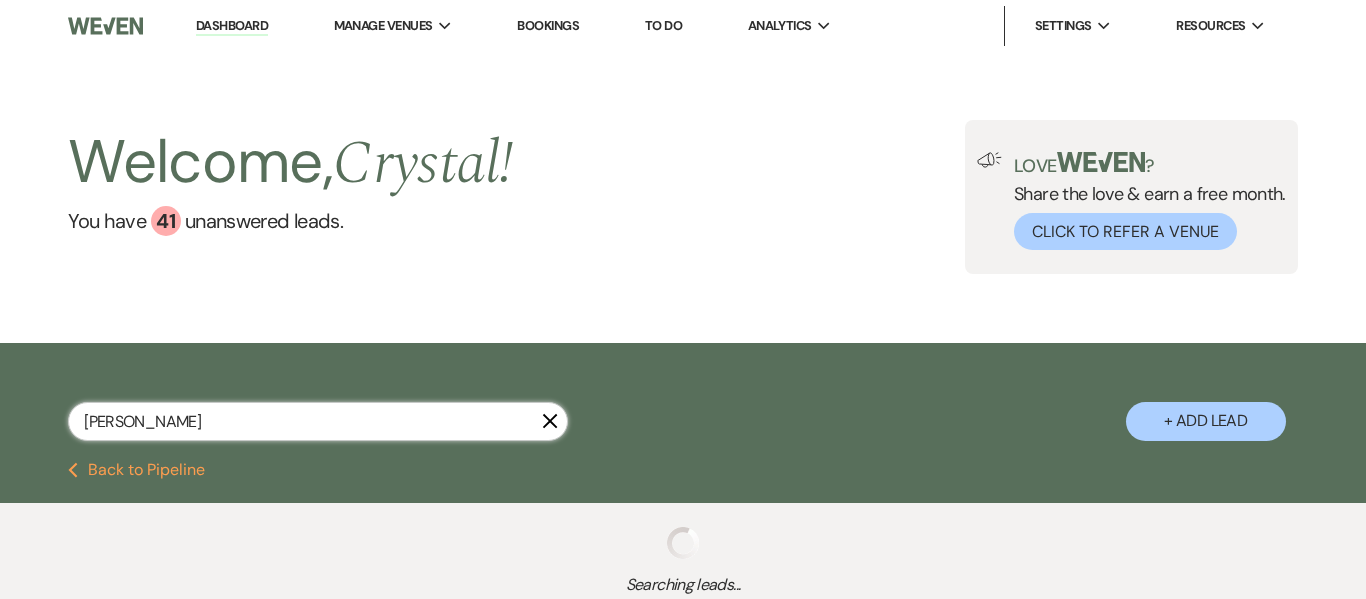 select on "4" 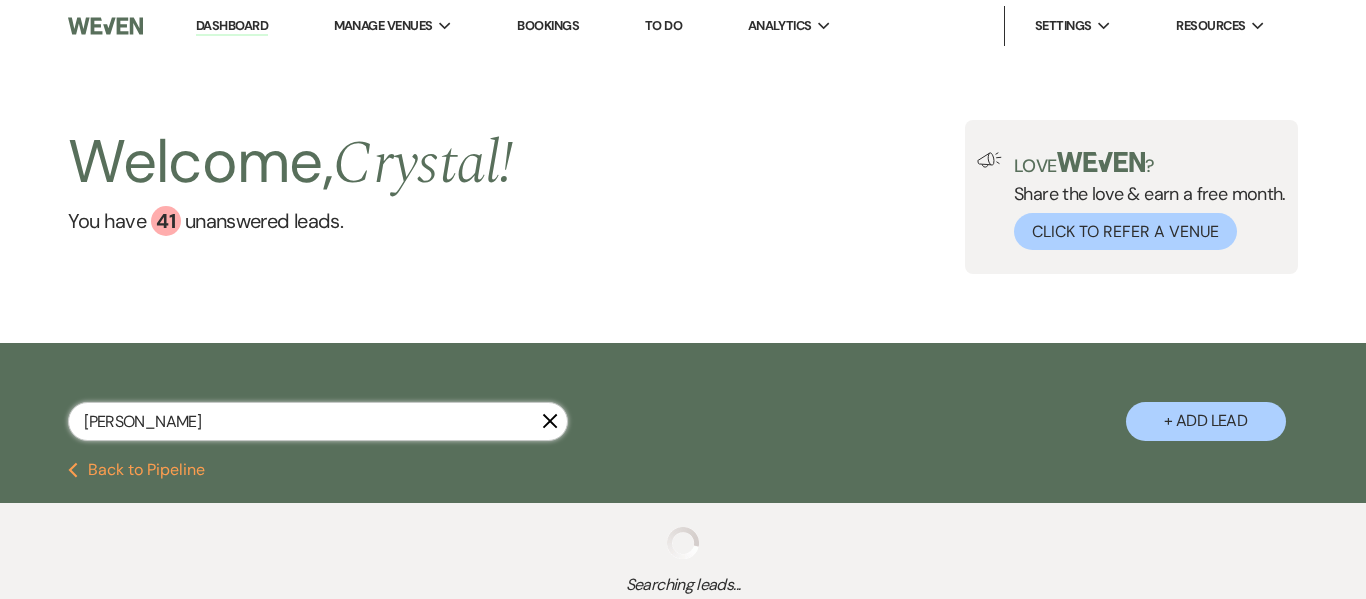 select on "8" 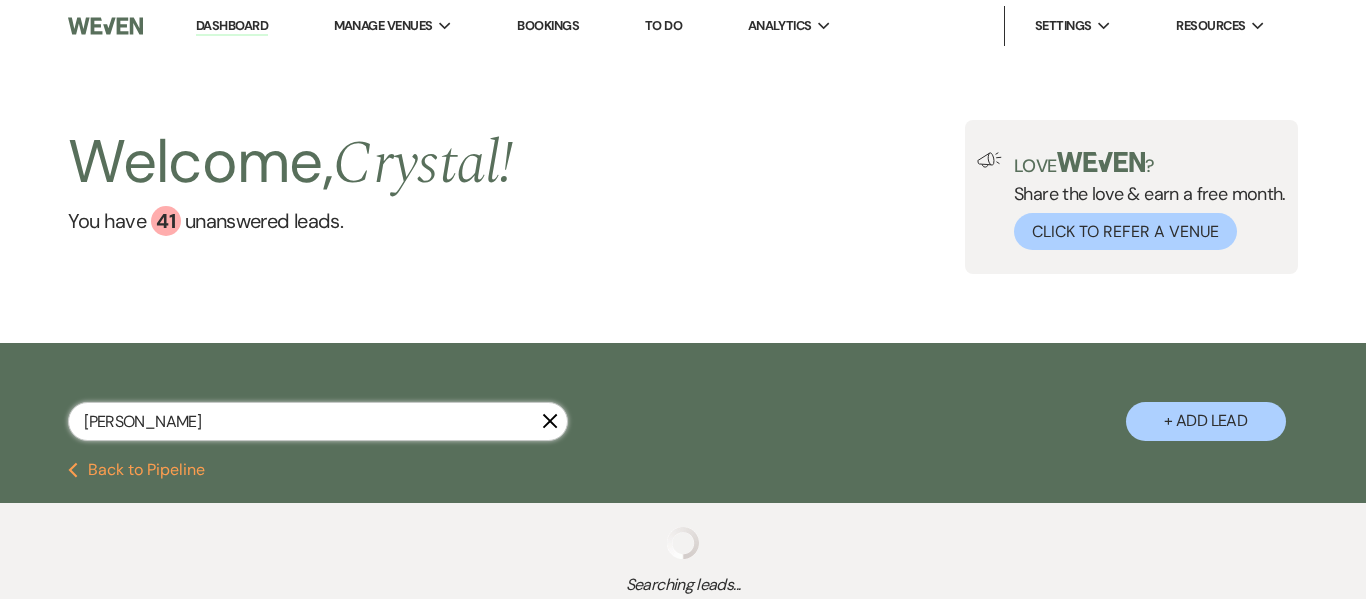 select on "8" 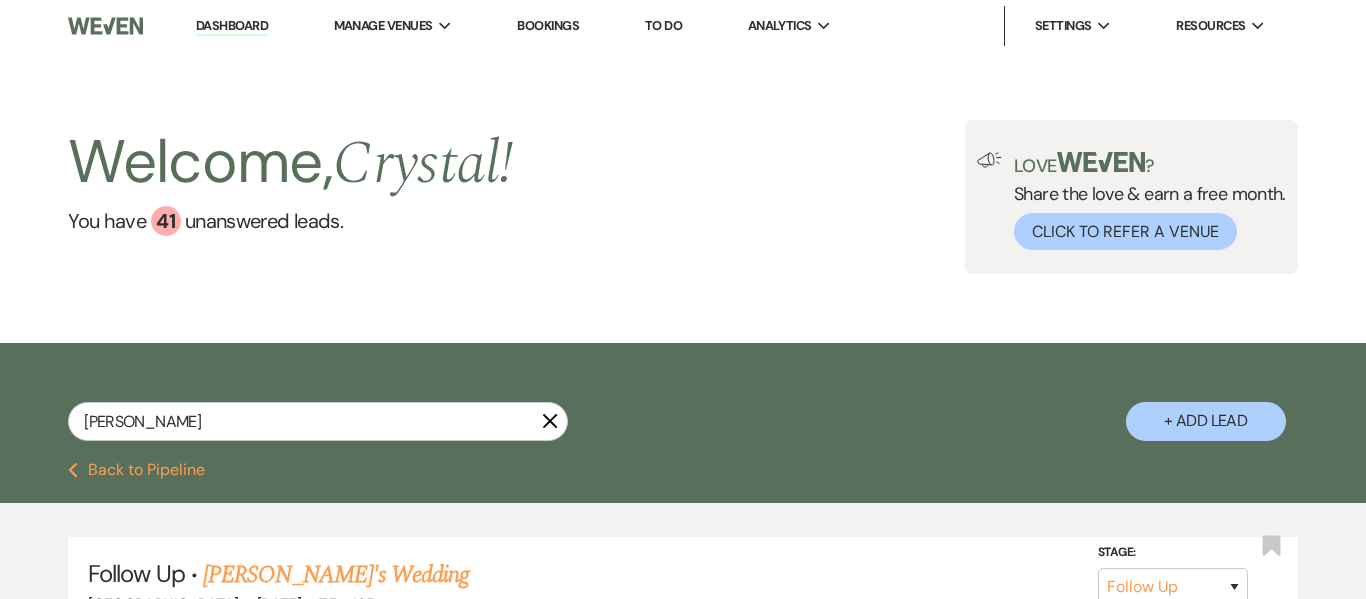 click on "Previous  Back to Pipeline" at bounding box center [683, 482] 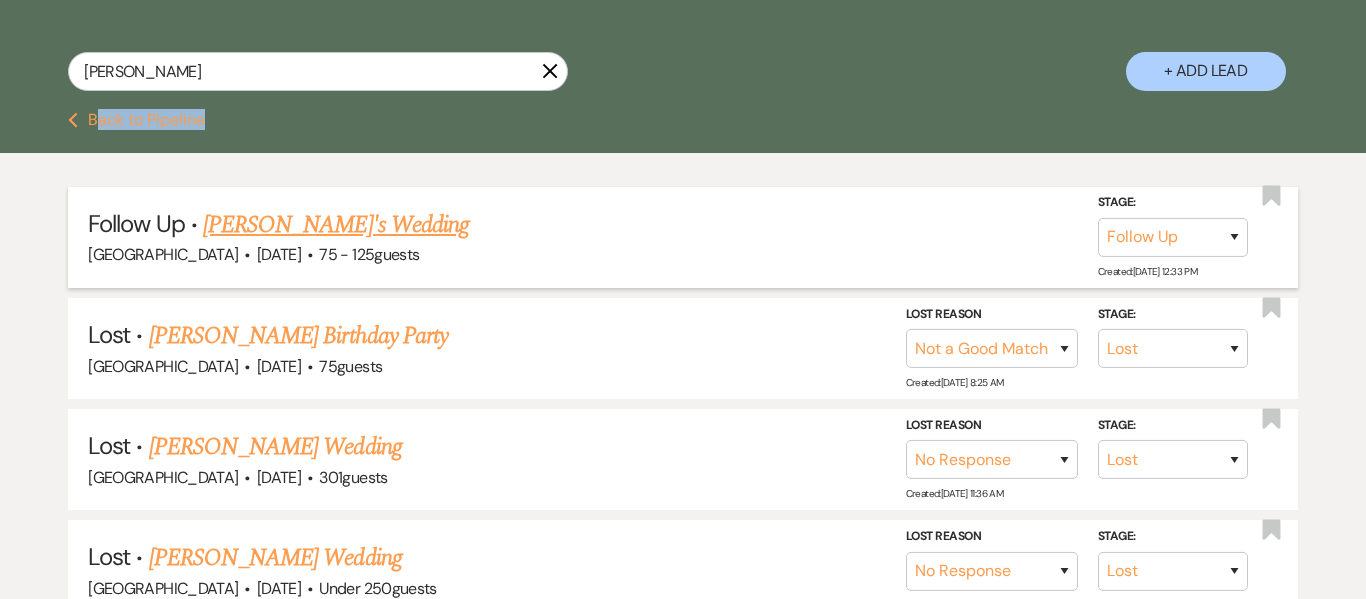 scroll, scrollTop: 360, scrollLeft: 0, axis: vertical 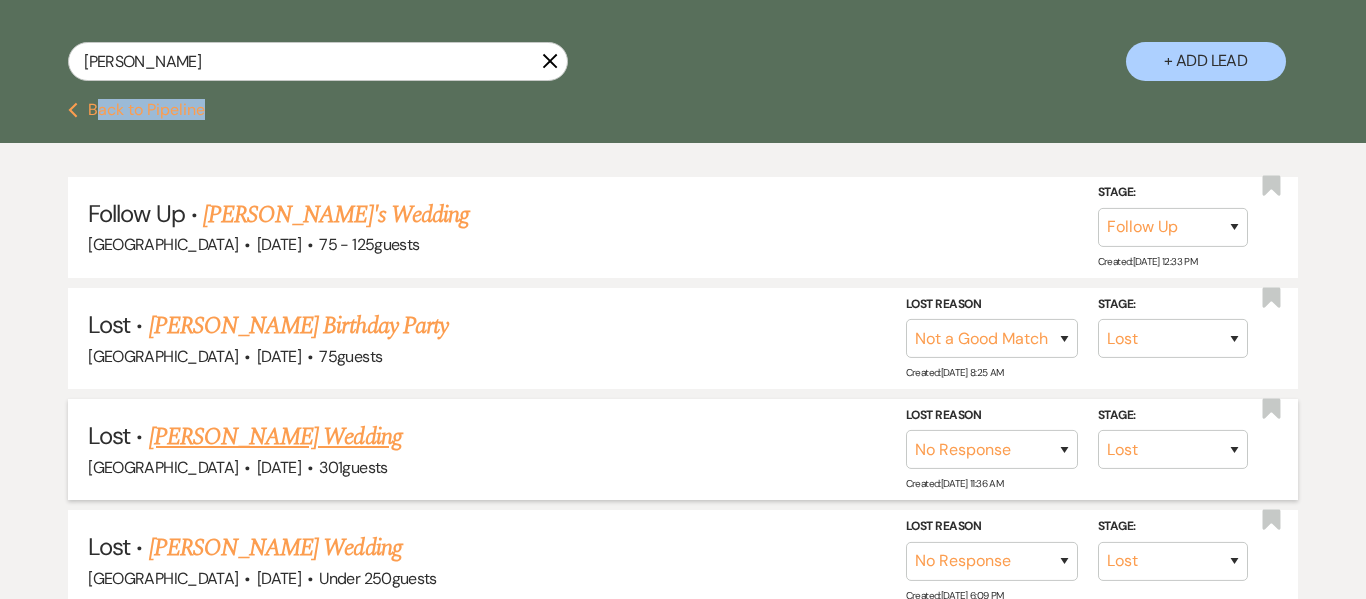 click on "Lost · [PERSON_NAME] Wedding [GEOGRAPHIC_DATA] · [DATE] · 301  guests Stage: Inquiry Follow Up Tour Requested Tour Confirmed Toured Proposal Sent Booked Lost Lost Reason Booked Elsewhere Budget Date Unavailable No Response Not a Good Match Capacity Cancelled Duplicate (hidden) Spam (hidden) Other (hidden) Other Created:  [DATE] 11:36 AM Bookmark" at bounding box center (682, 449) 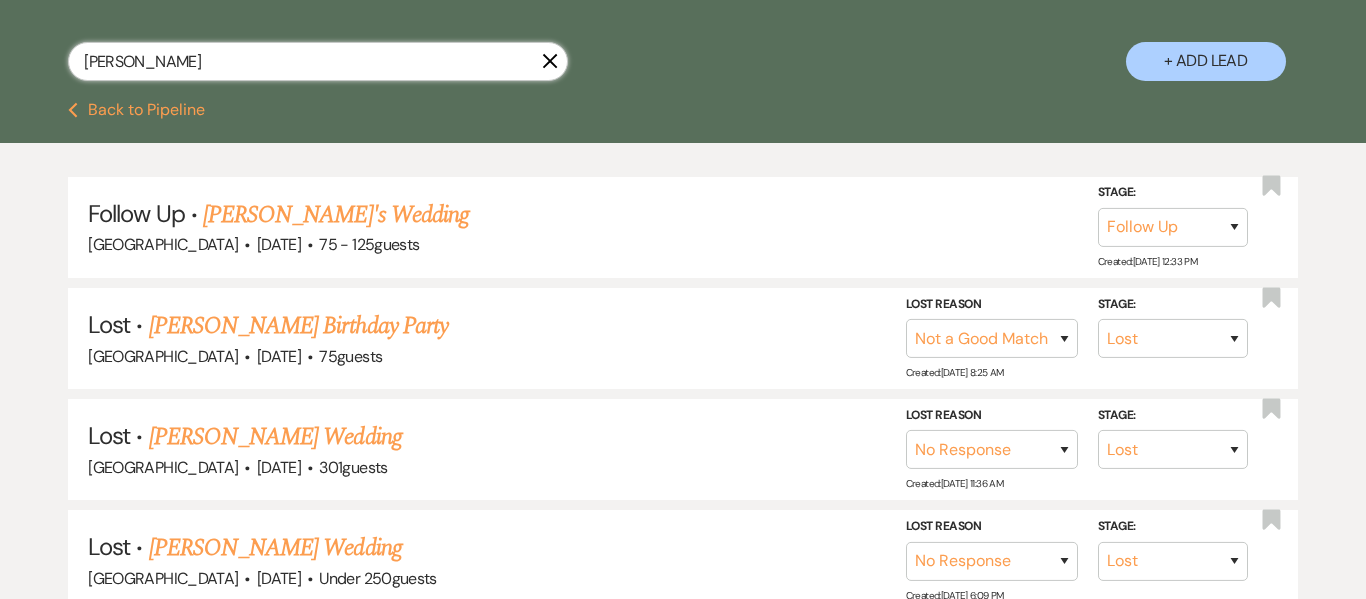 click on "[PERSON_NAME]" at bounding box center (318, 61) 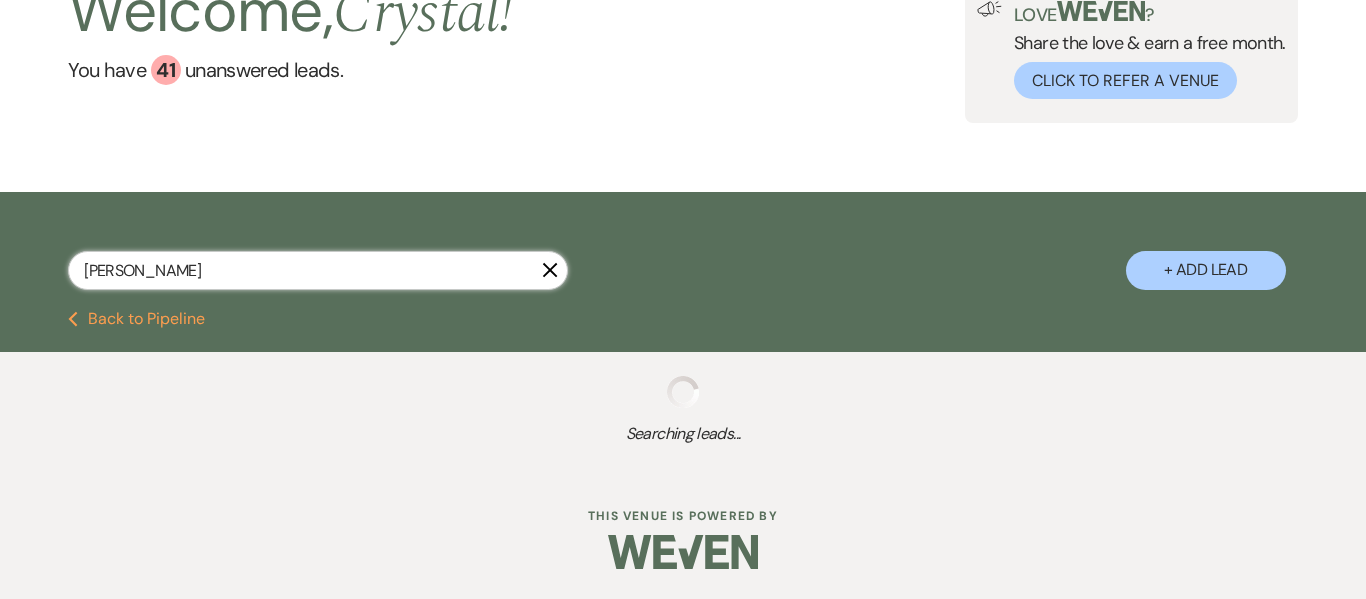 type on "[PERSON_NAME]" 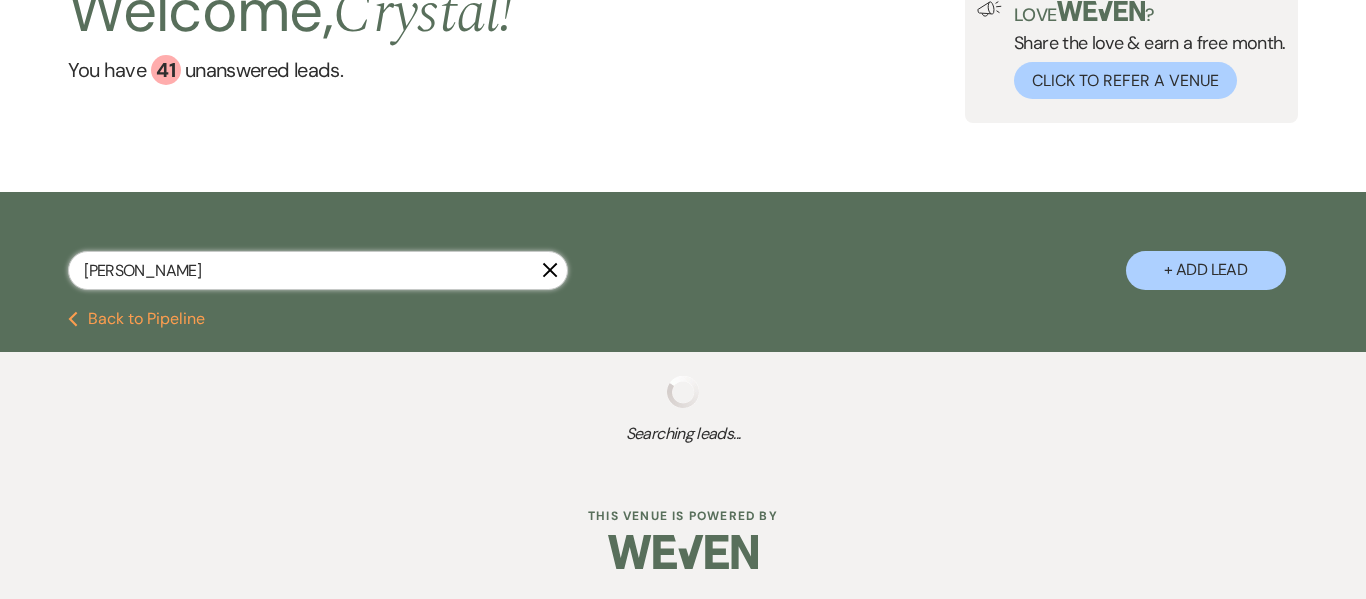 select on "9" 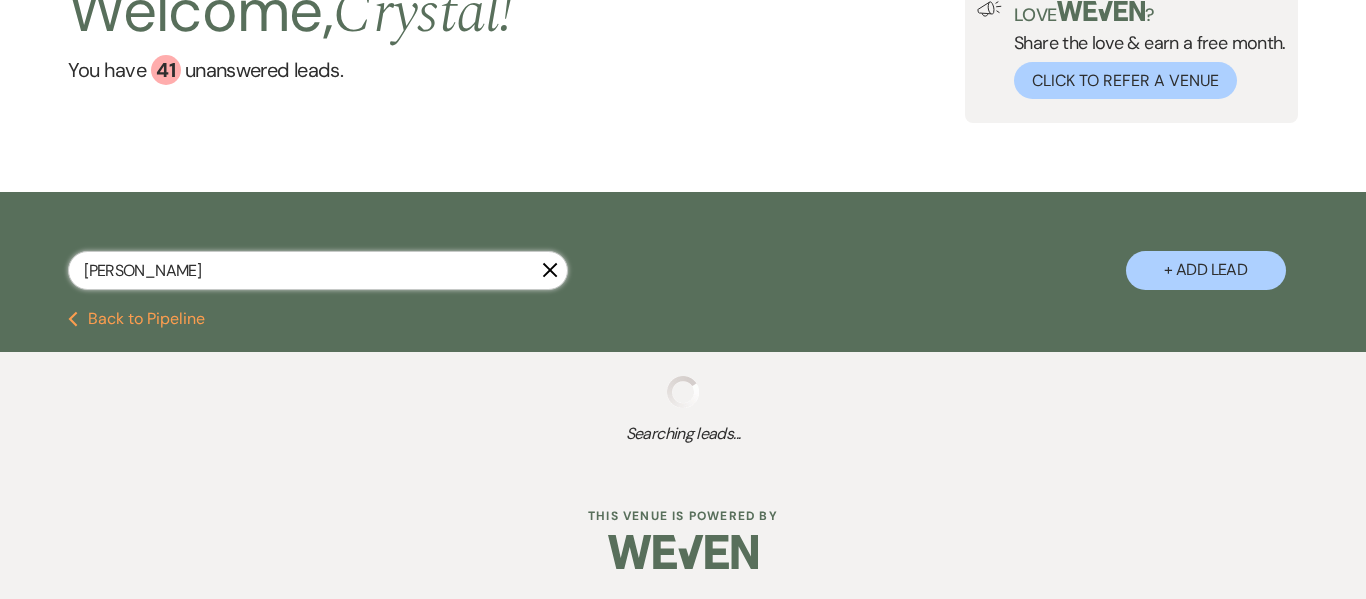 select on "2" 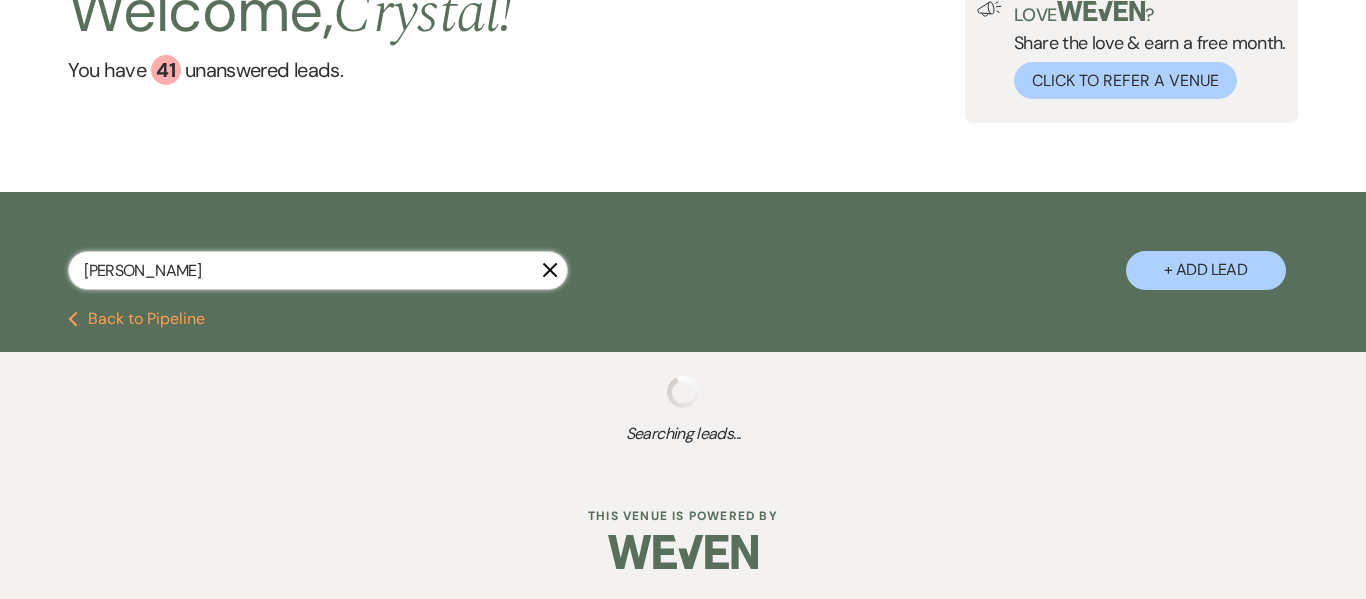 select on "8" 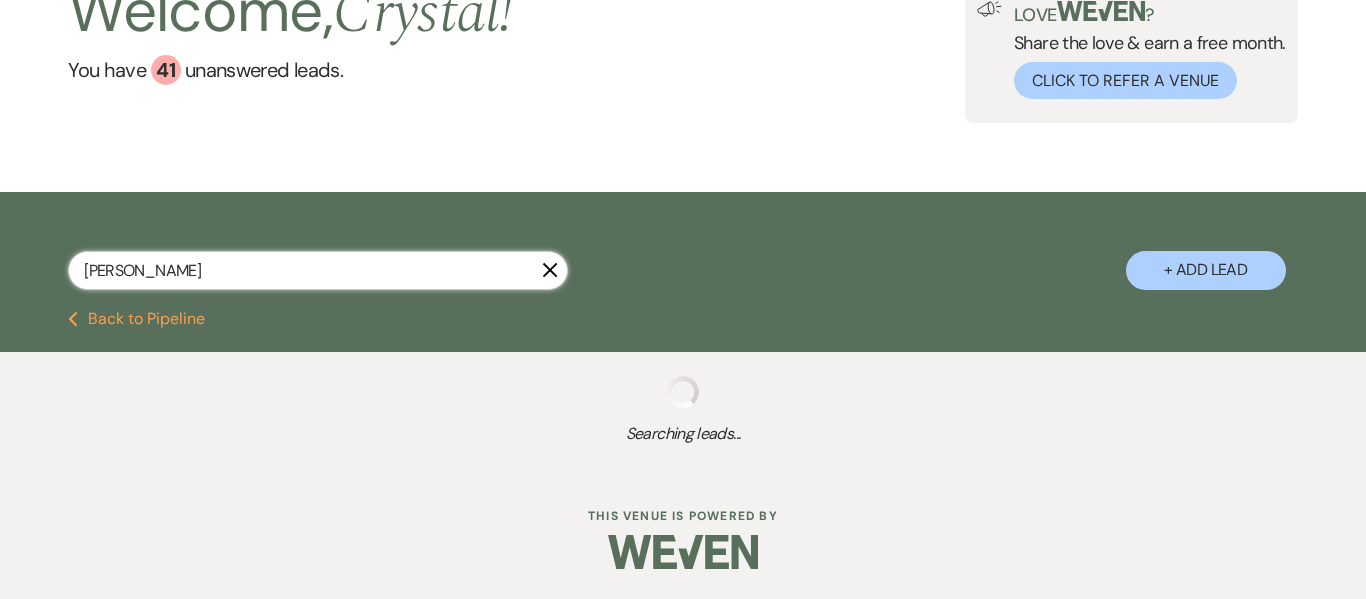 select on "10" 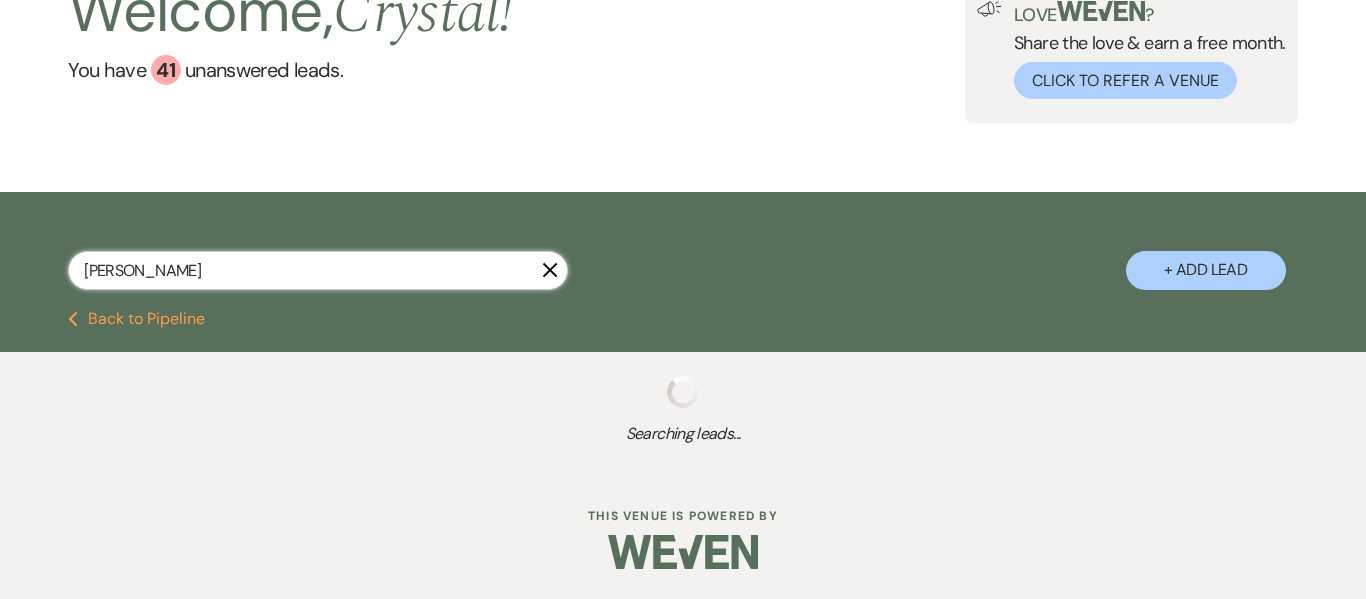 select on "8" 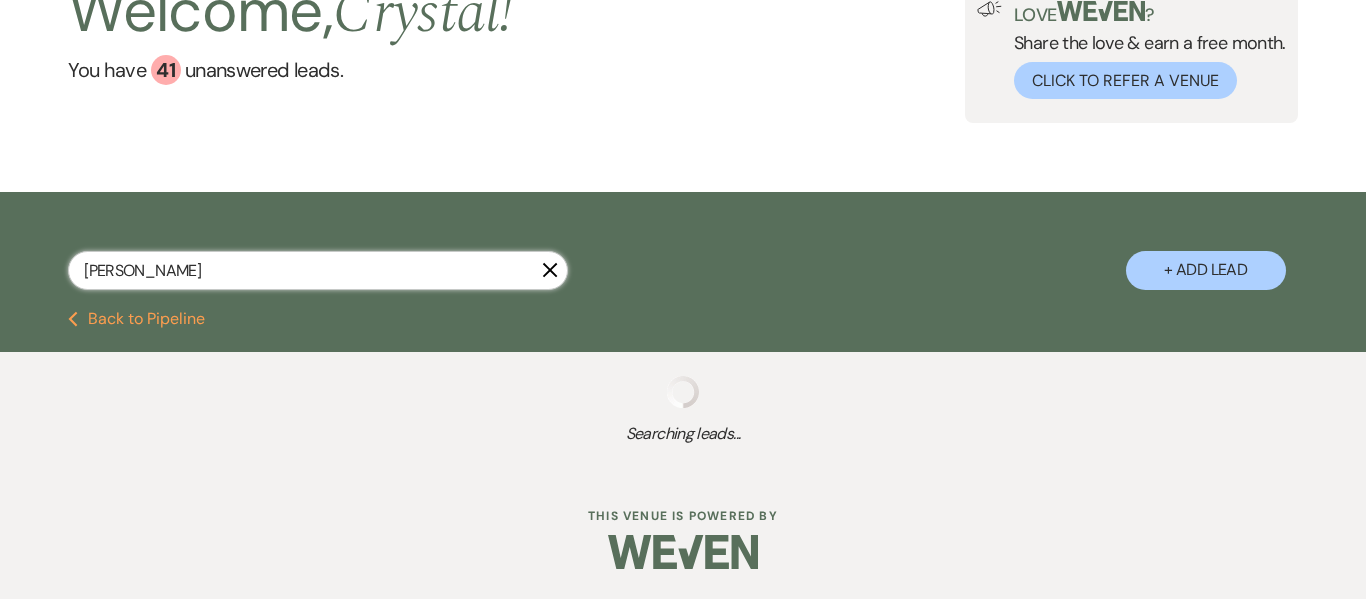 select on "5" 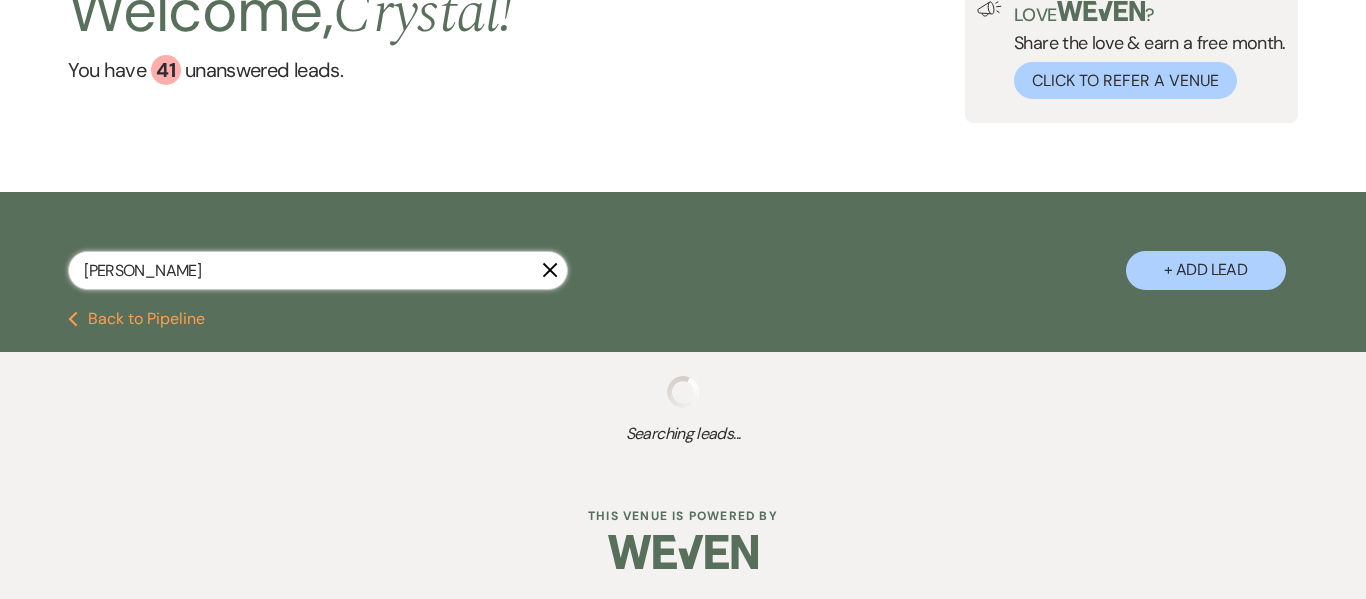 select on "8" 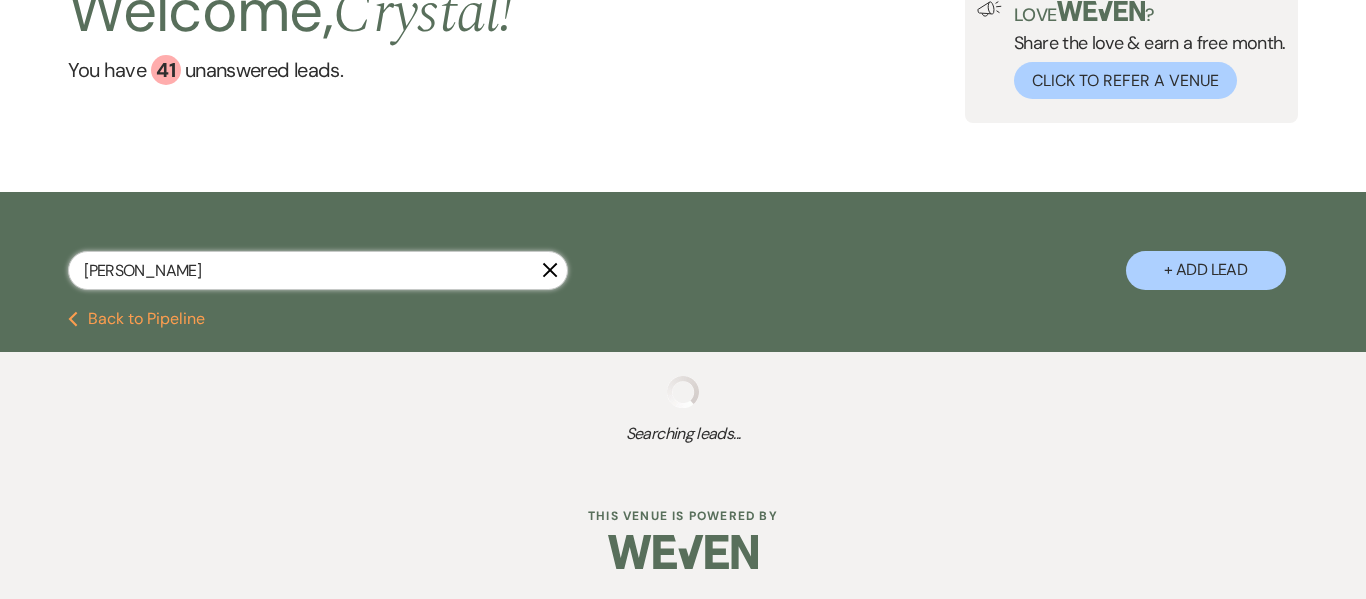select on "5" 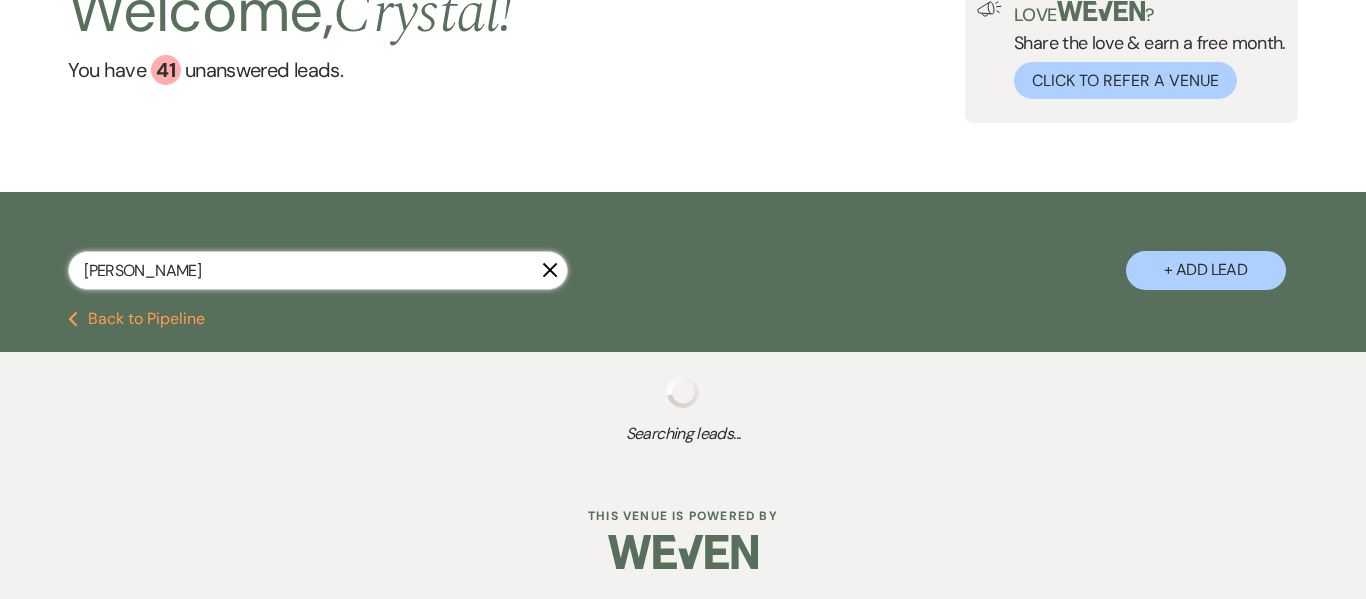 select on "8" 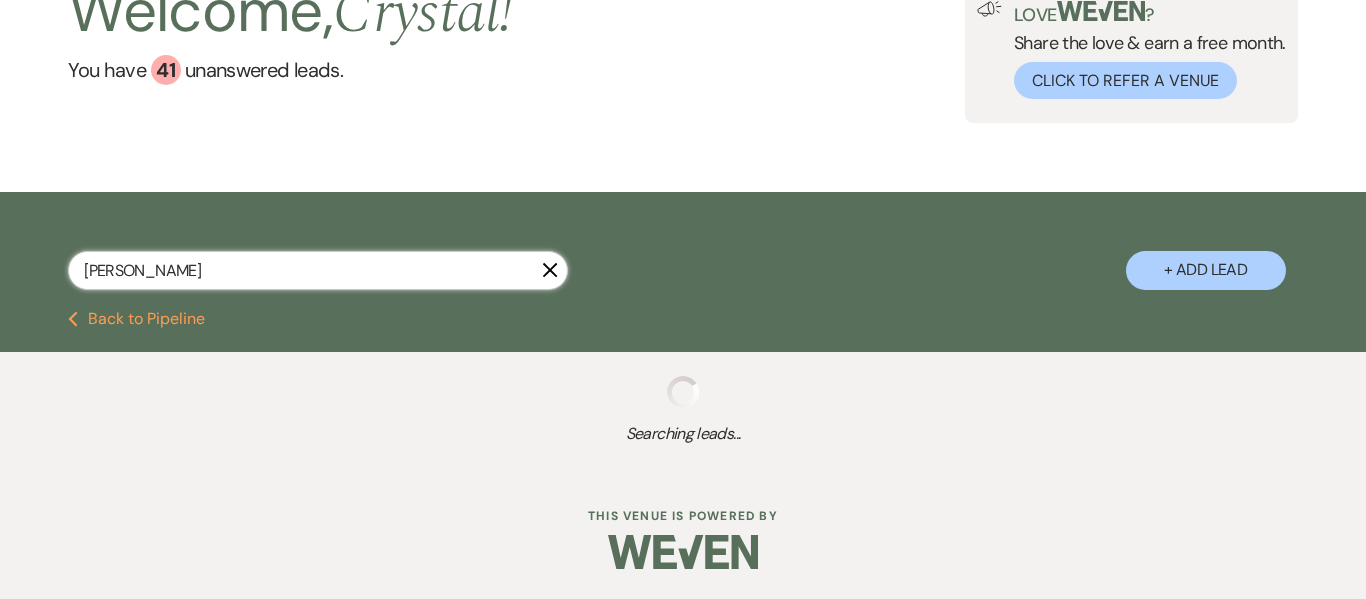 select on "5" 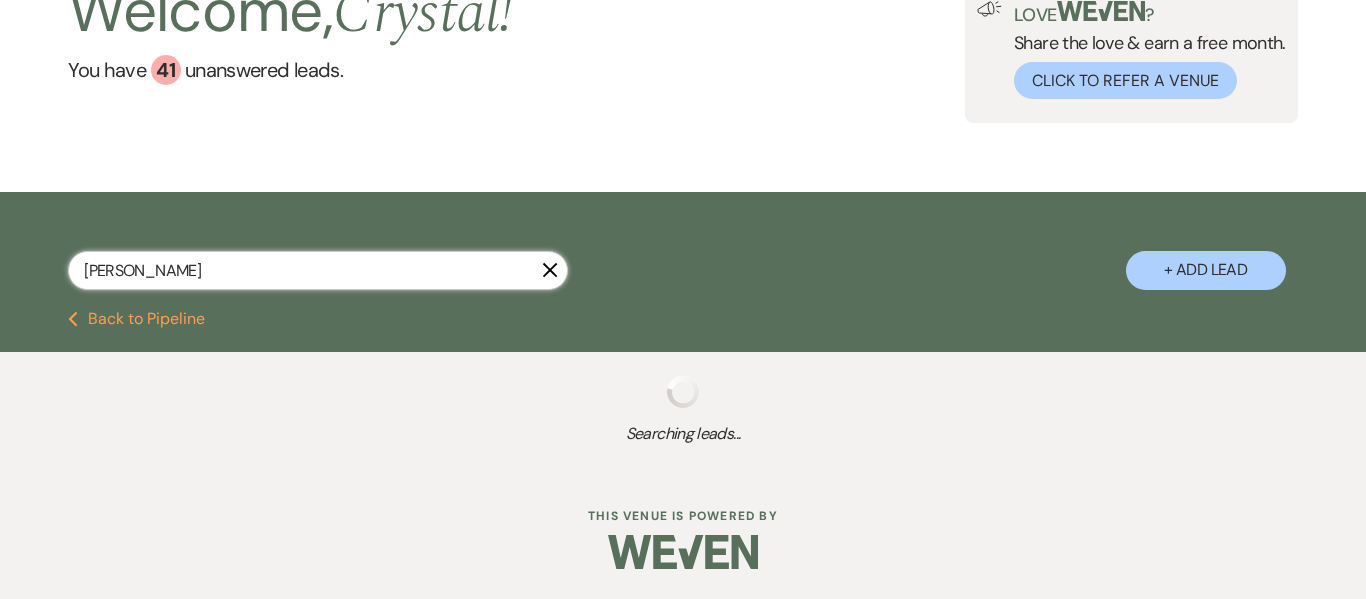 select on "8" 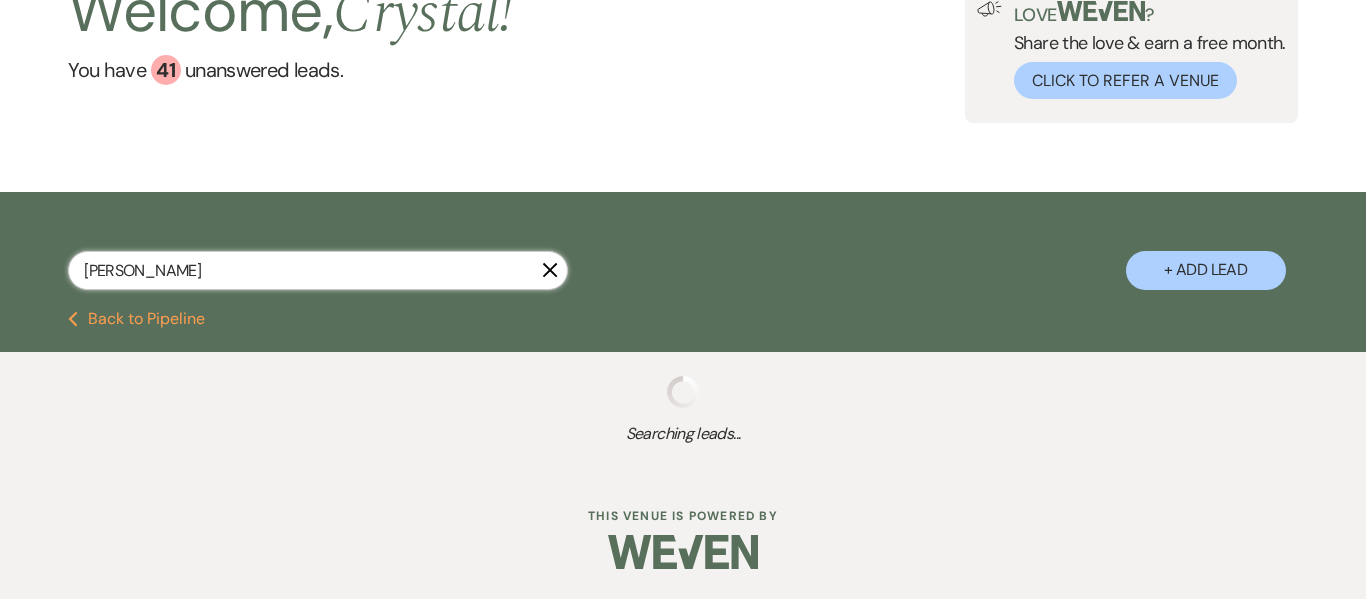 select on "5" 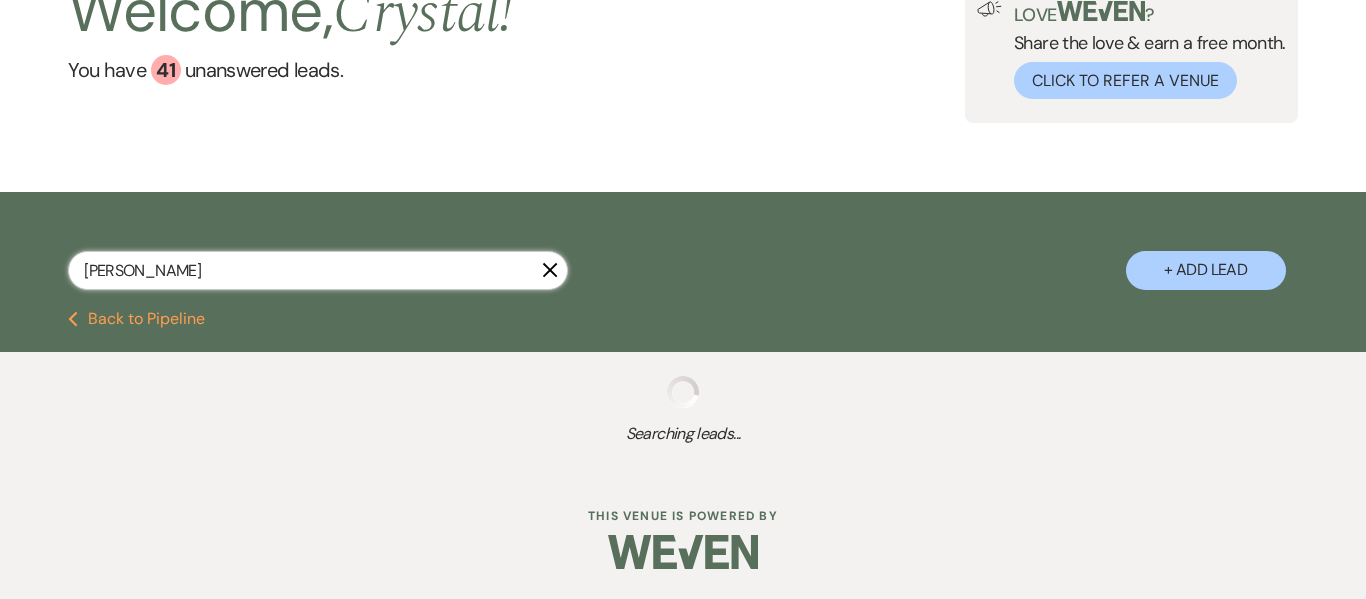 select on "8" 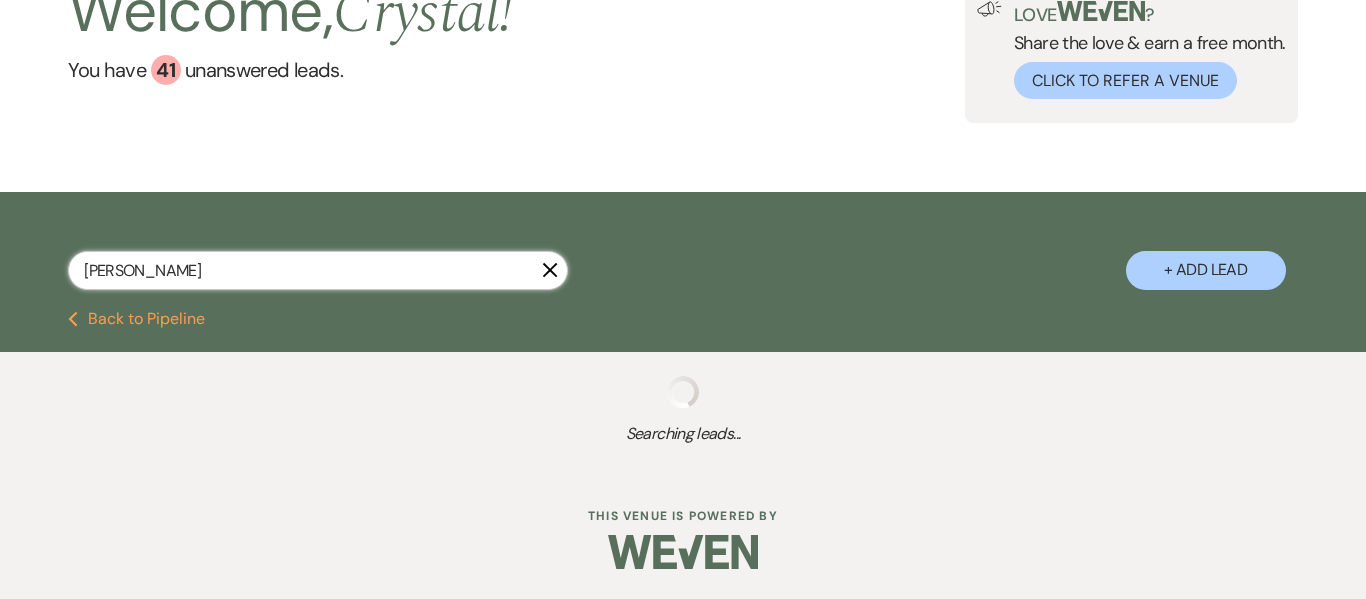 select on "5" 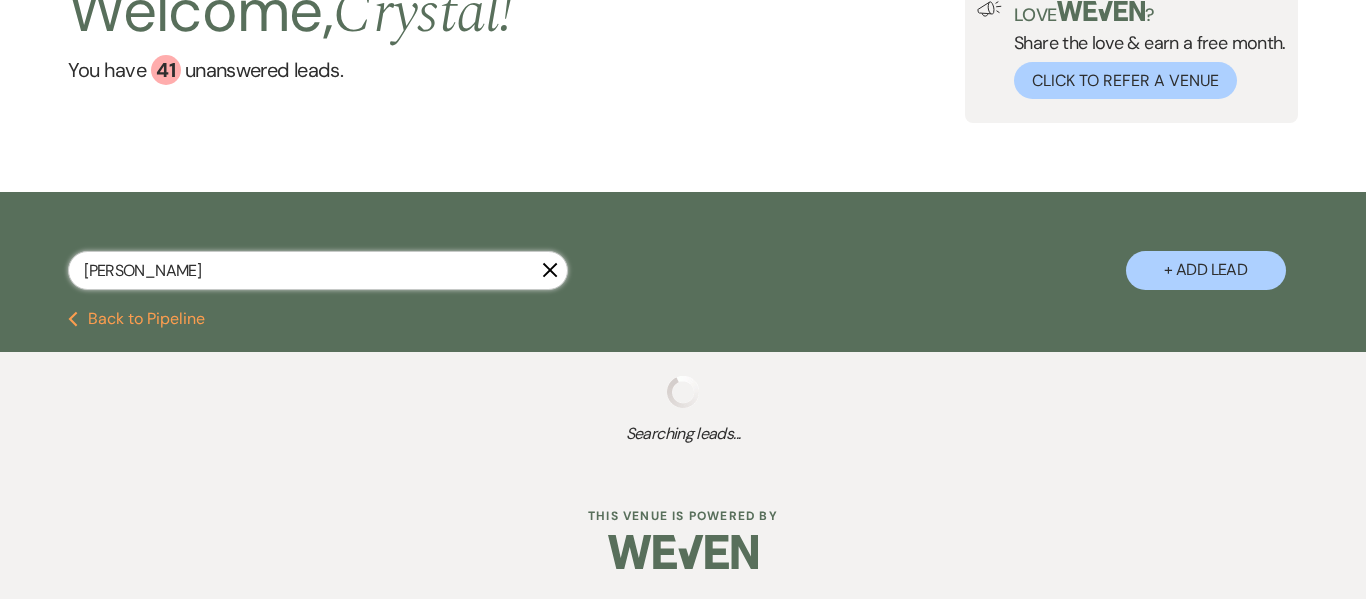 select on "4" 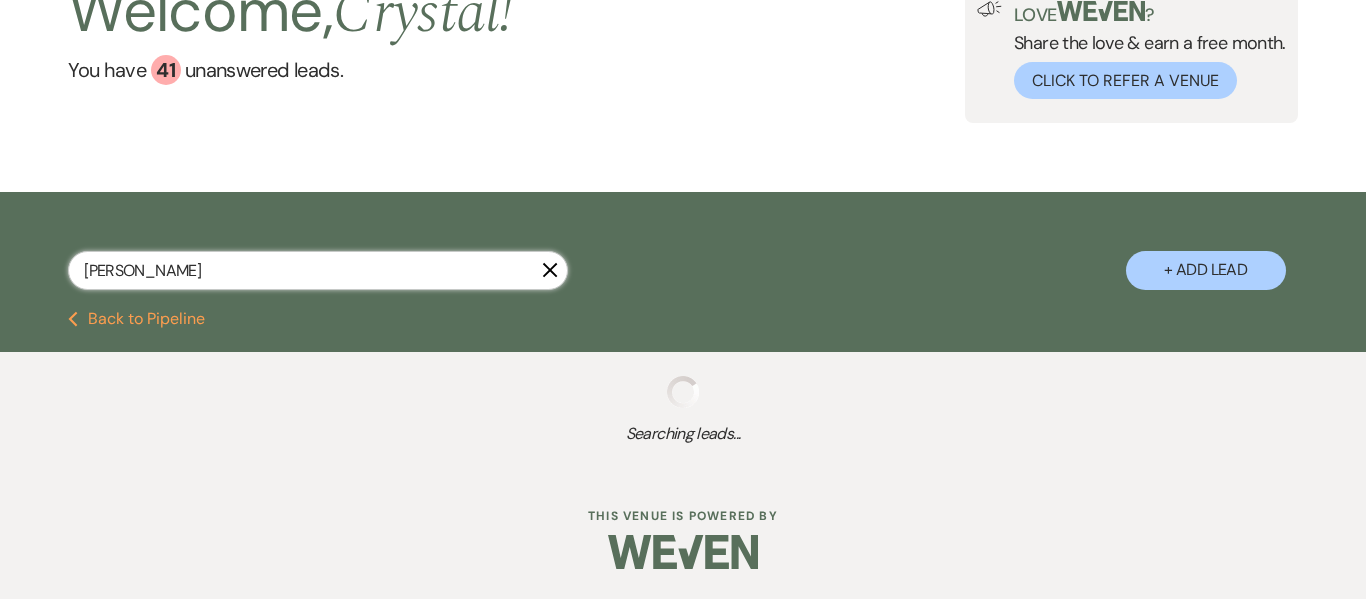 select on "4" 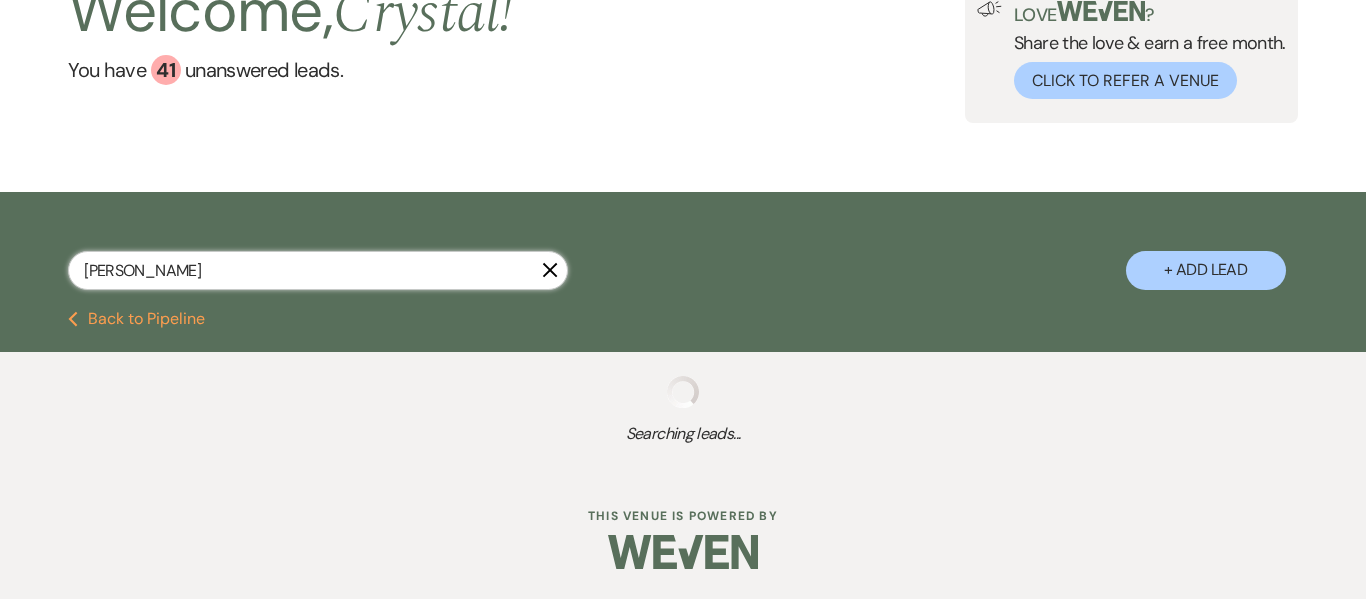select on "8" 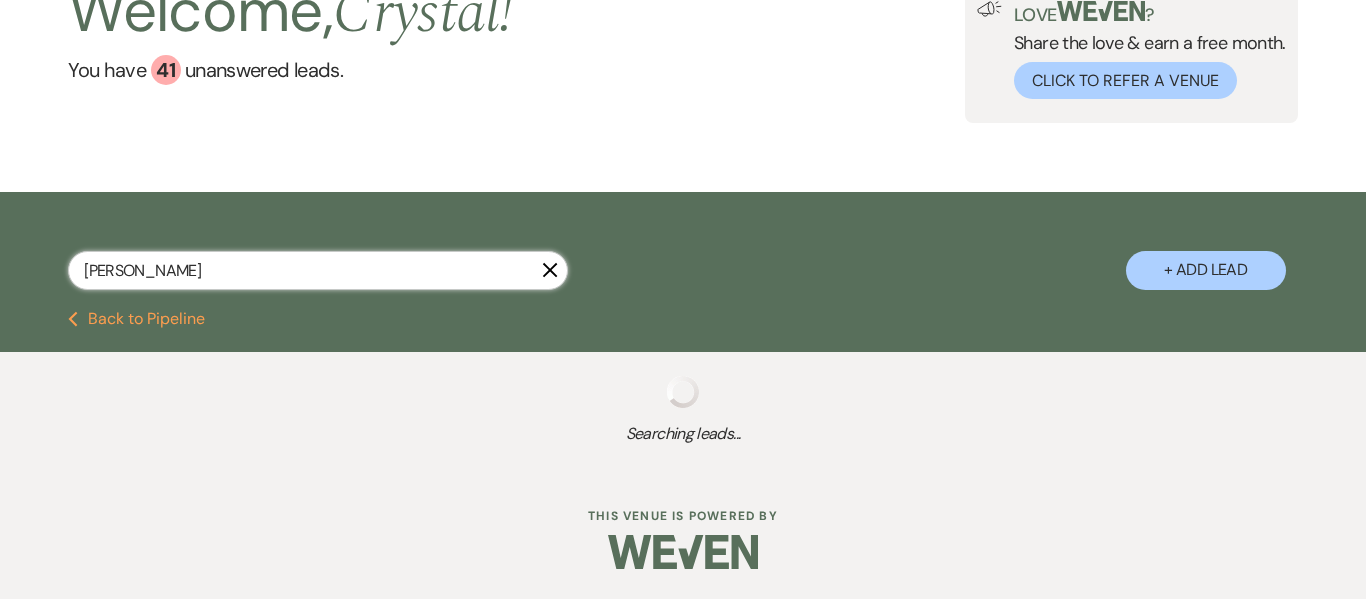 select on "8" 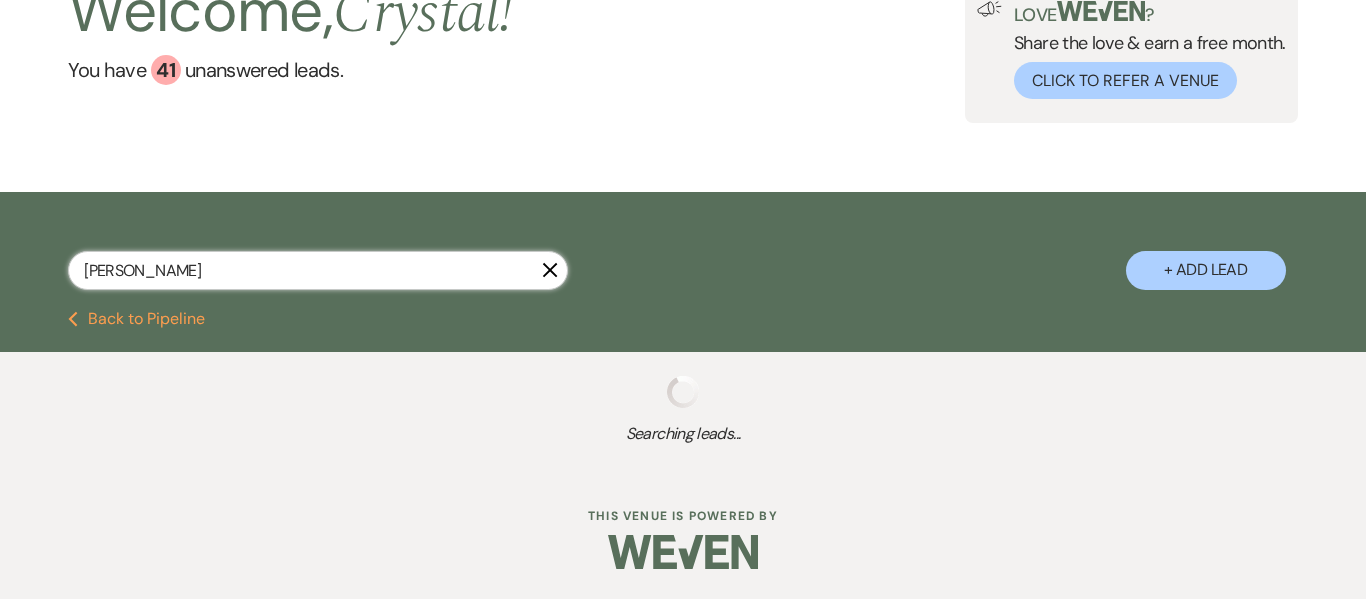 select on "8" 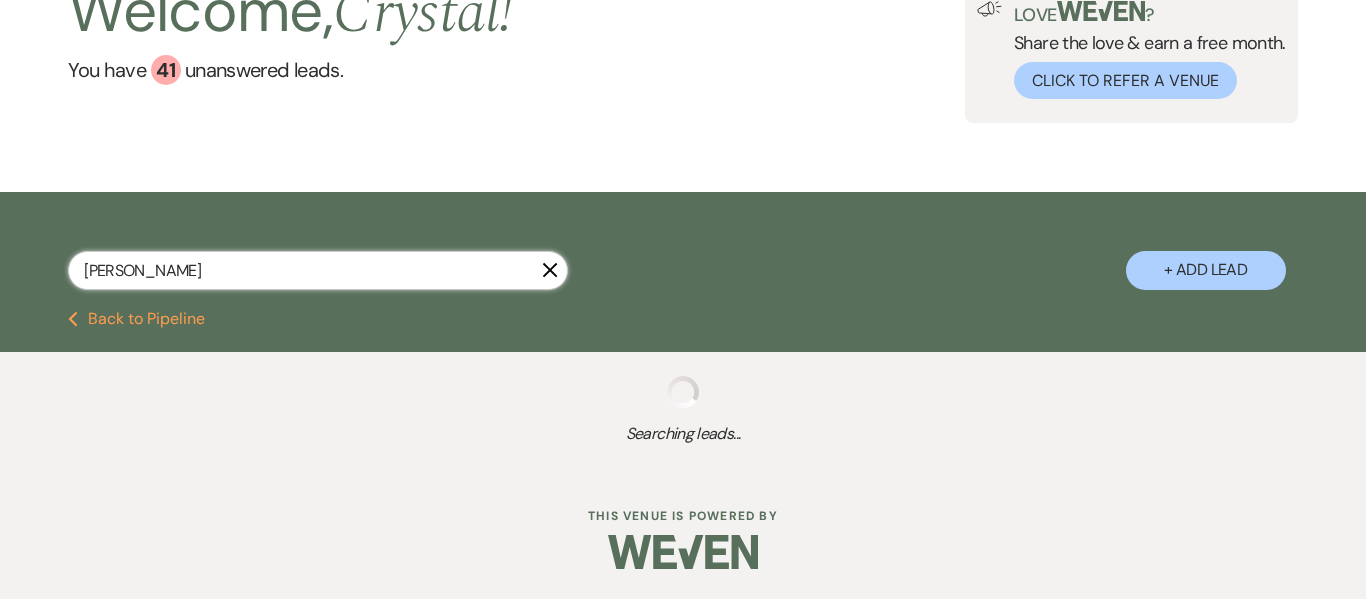 select on "5" 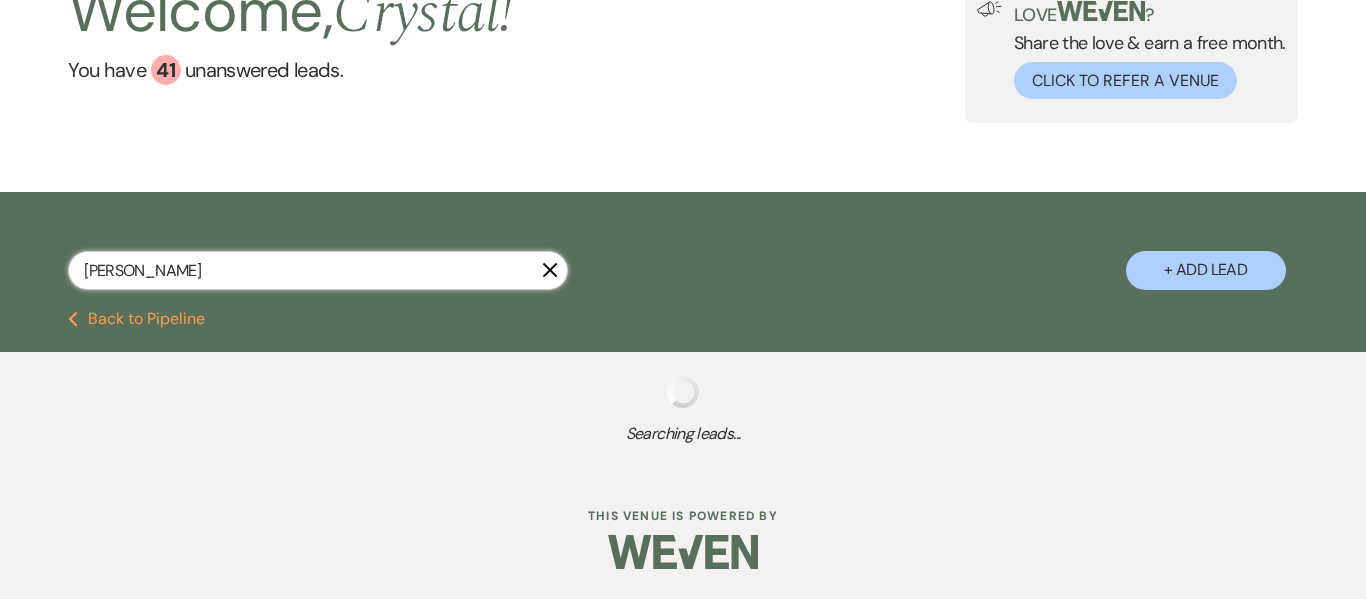 select on "8" 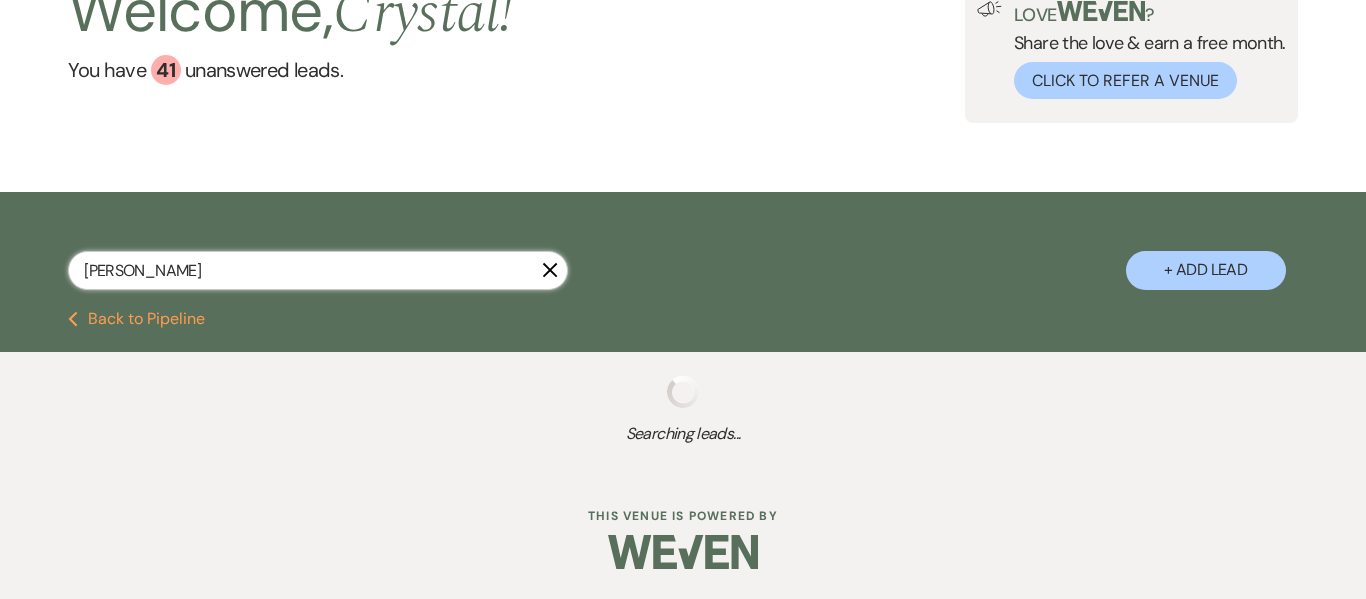 select on "5" 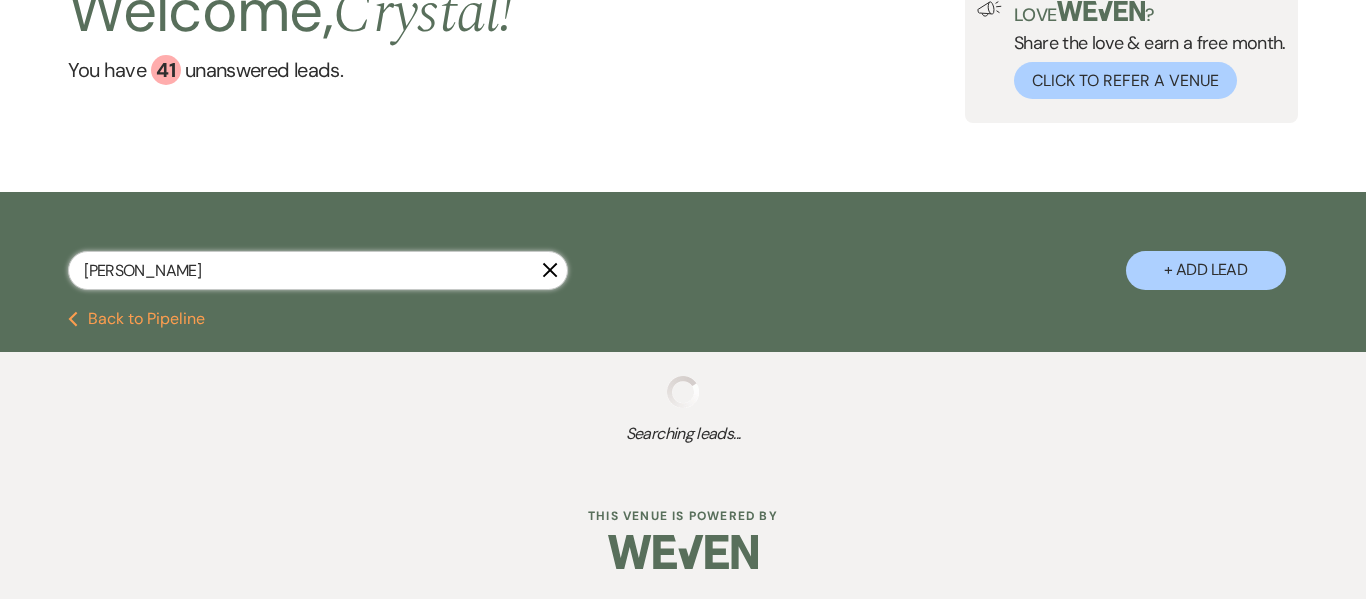 select on "8" 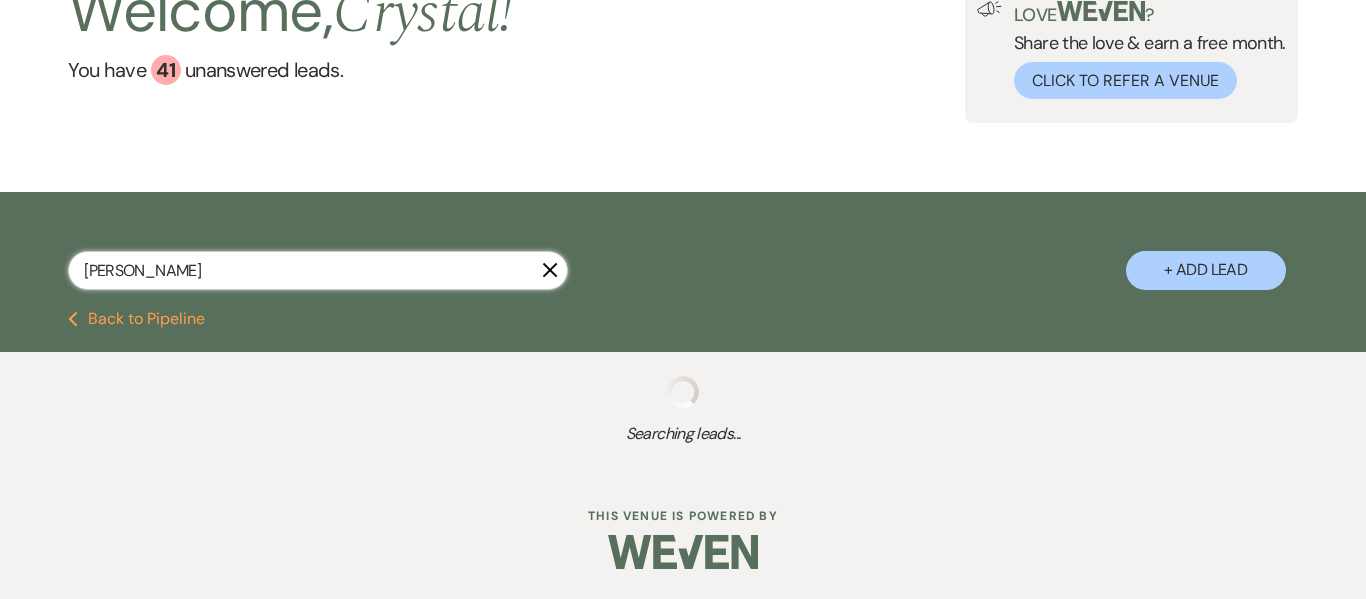select on "5" 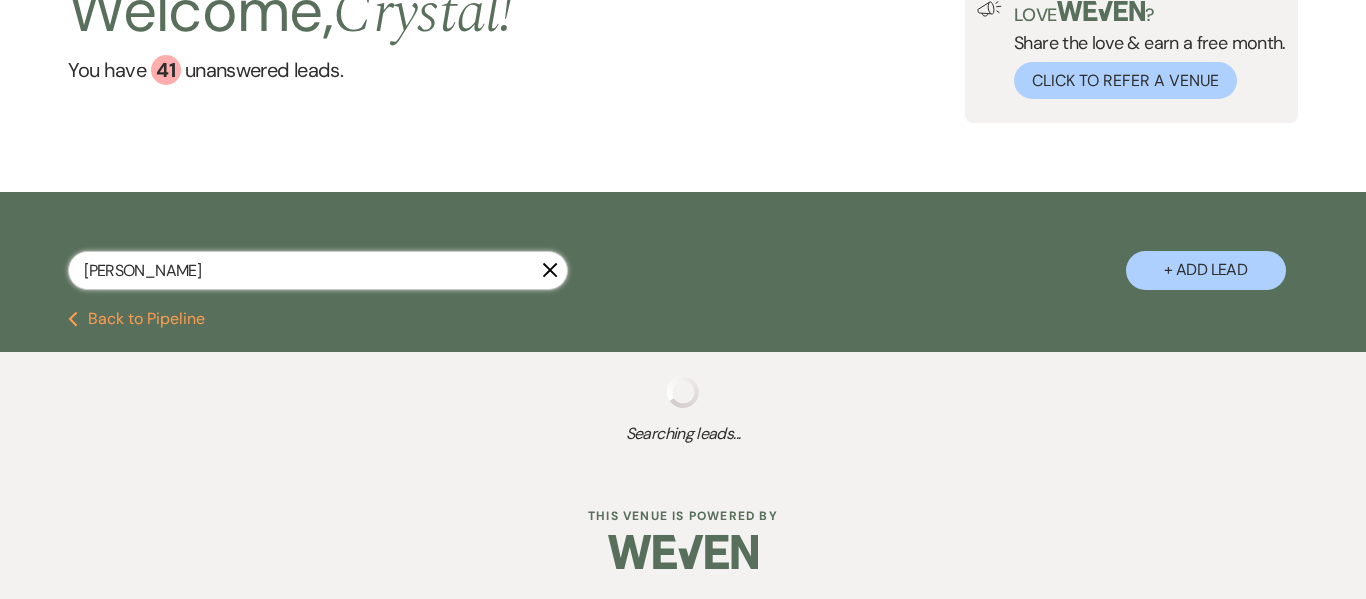 select on "8" 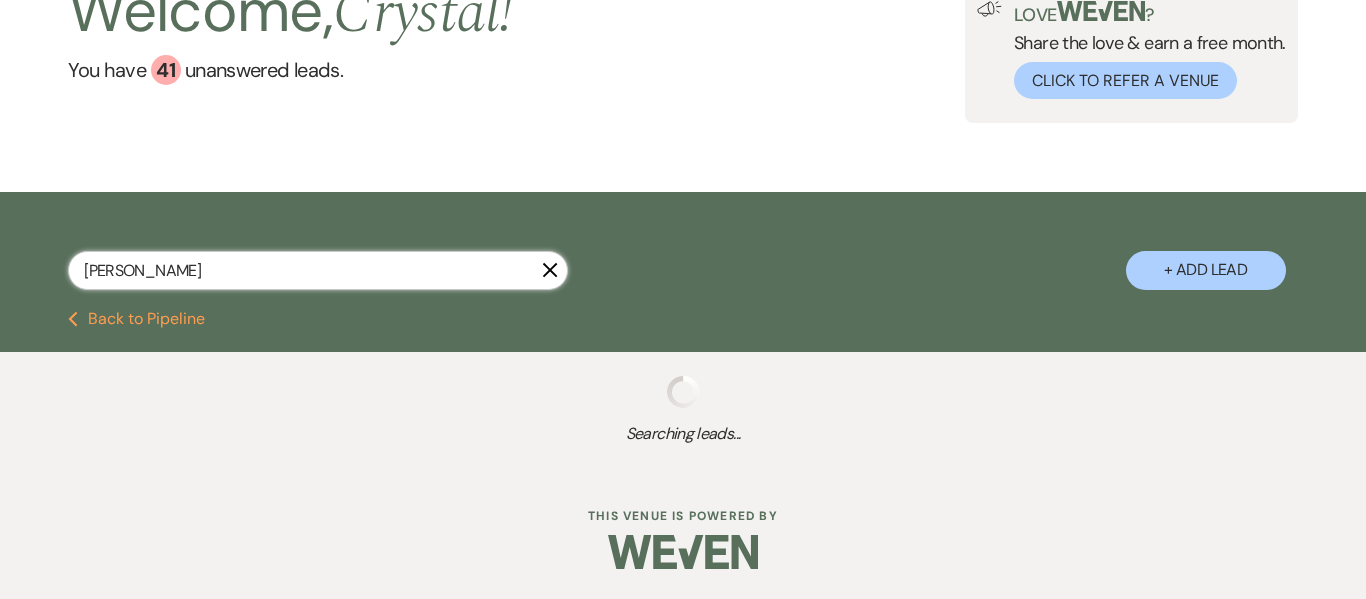 select on "8" 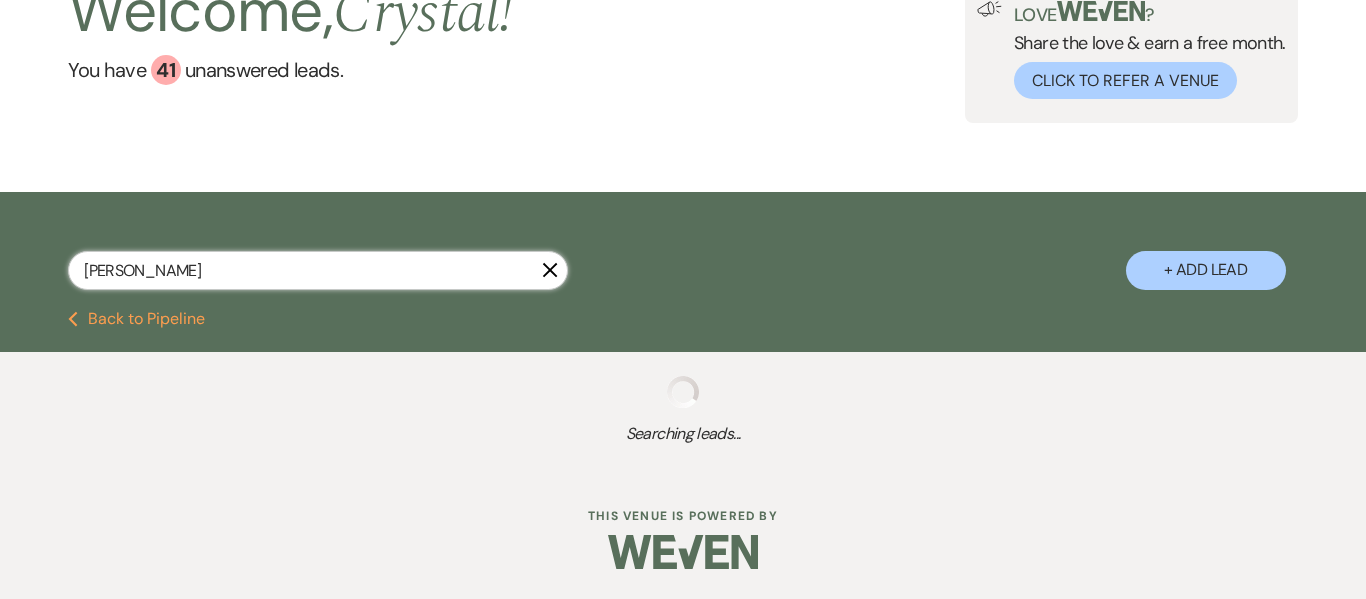select on "8" 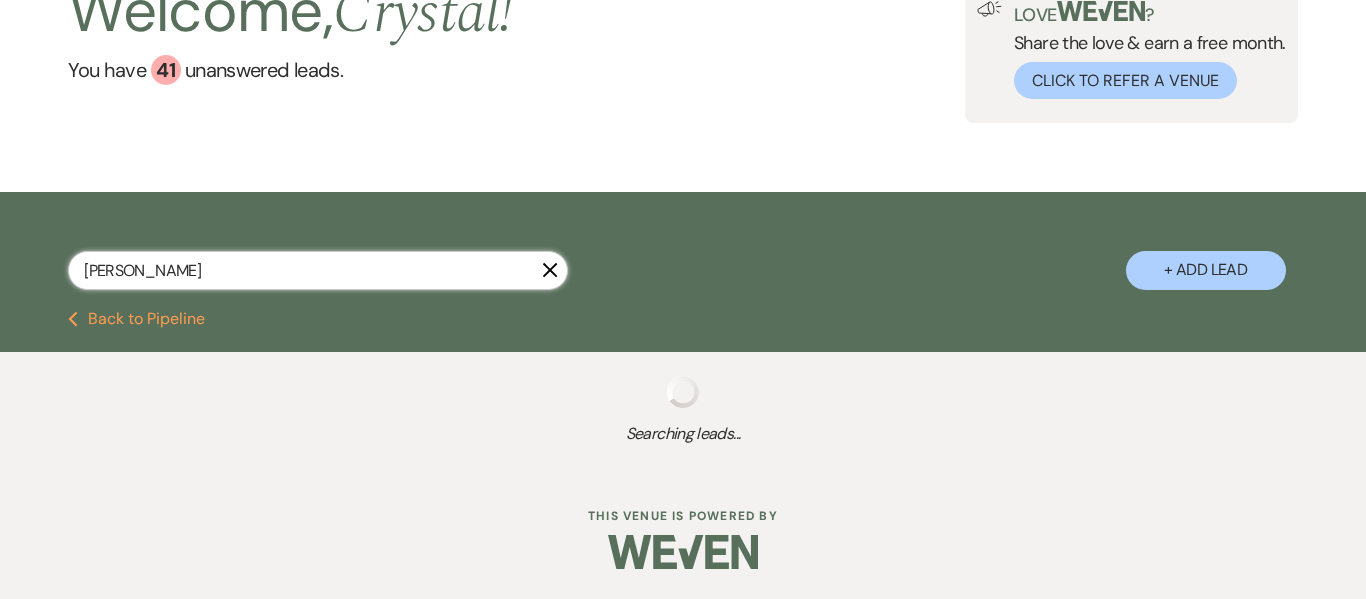 select on "8" 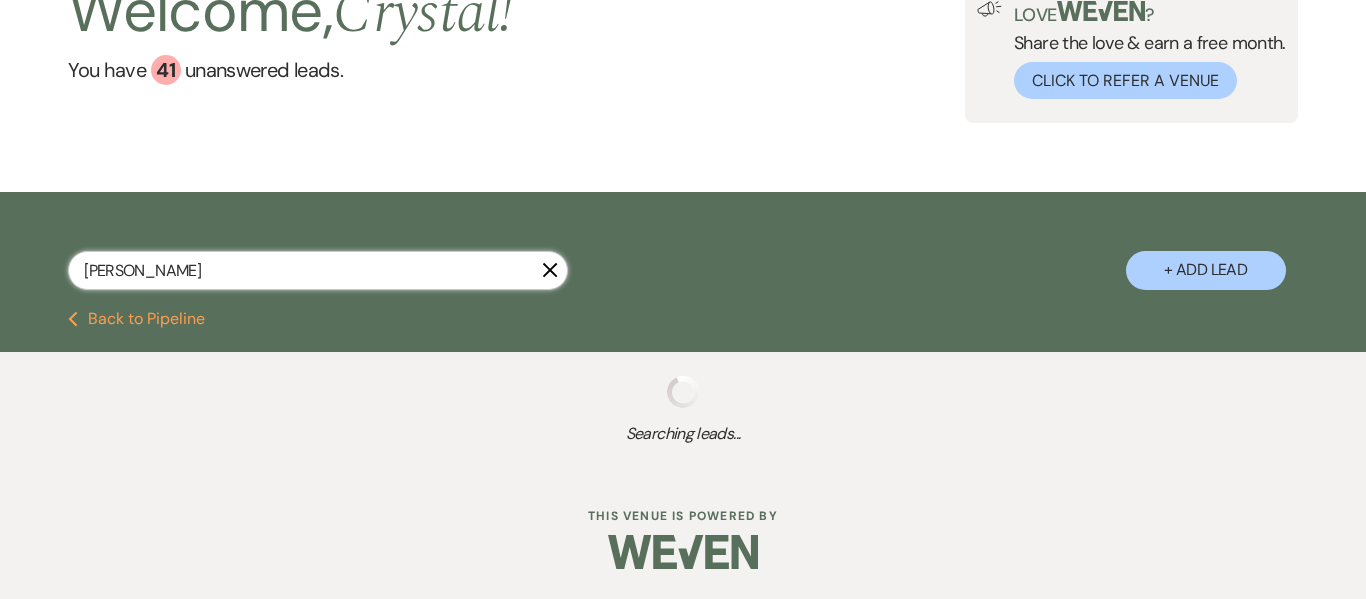 select on "8" 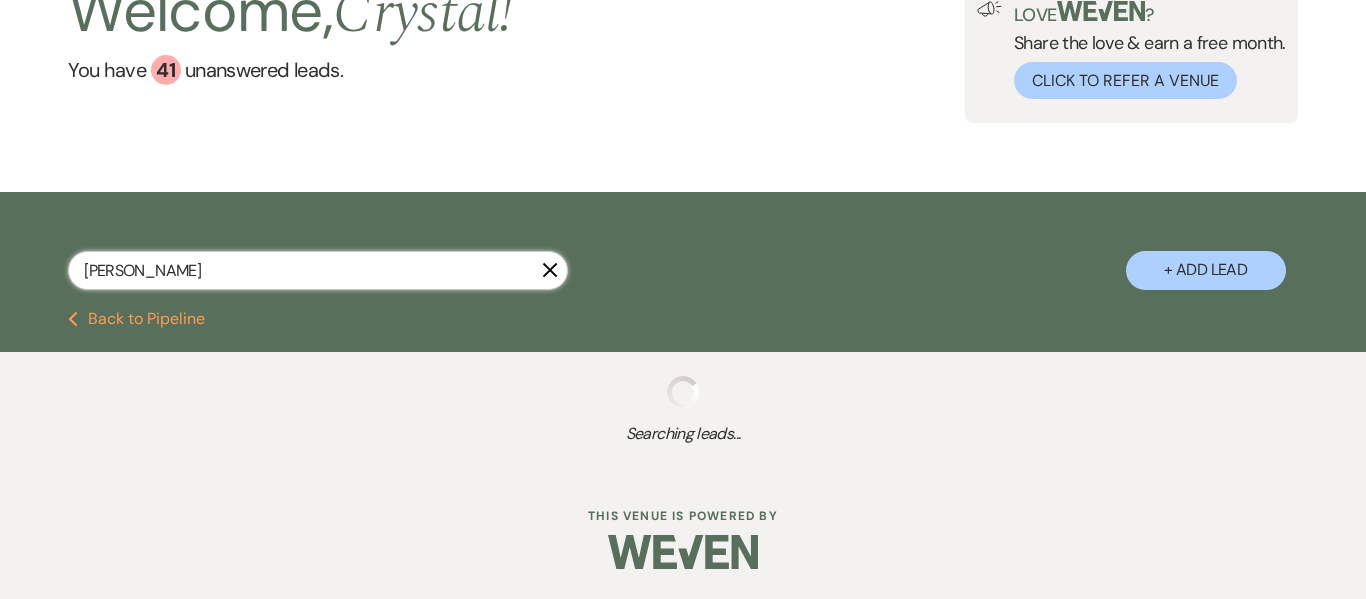 select on "8" 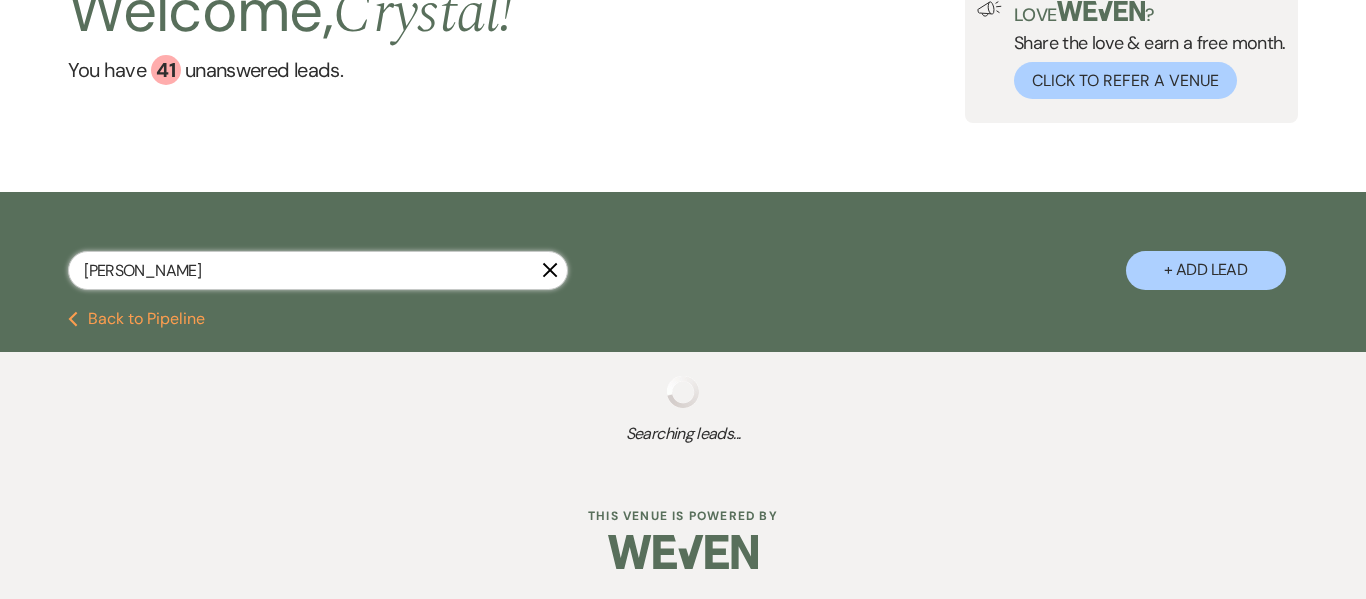 select on "1" 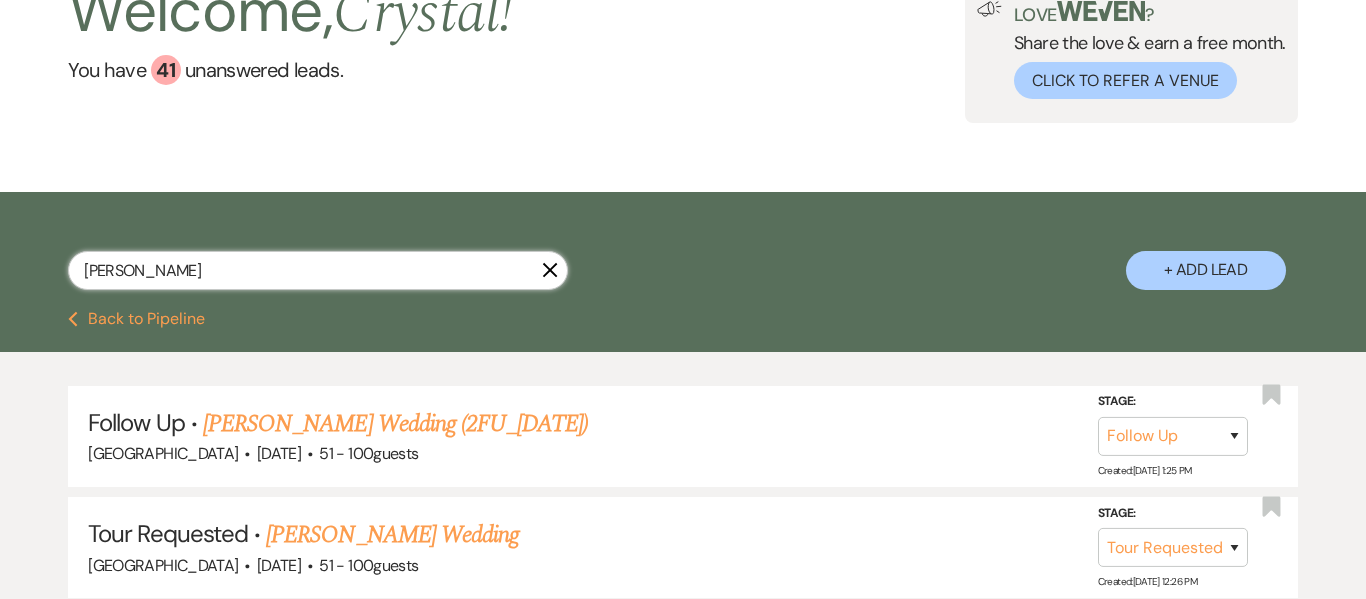 scroll, scrollTop: 360, scrollLeft: 0, axis: vertical 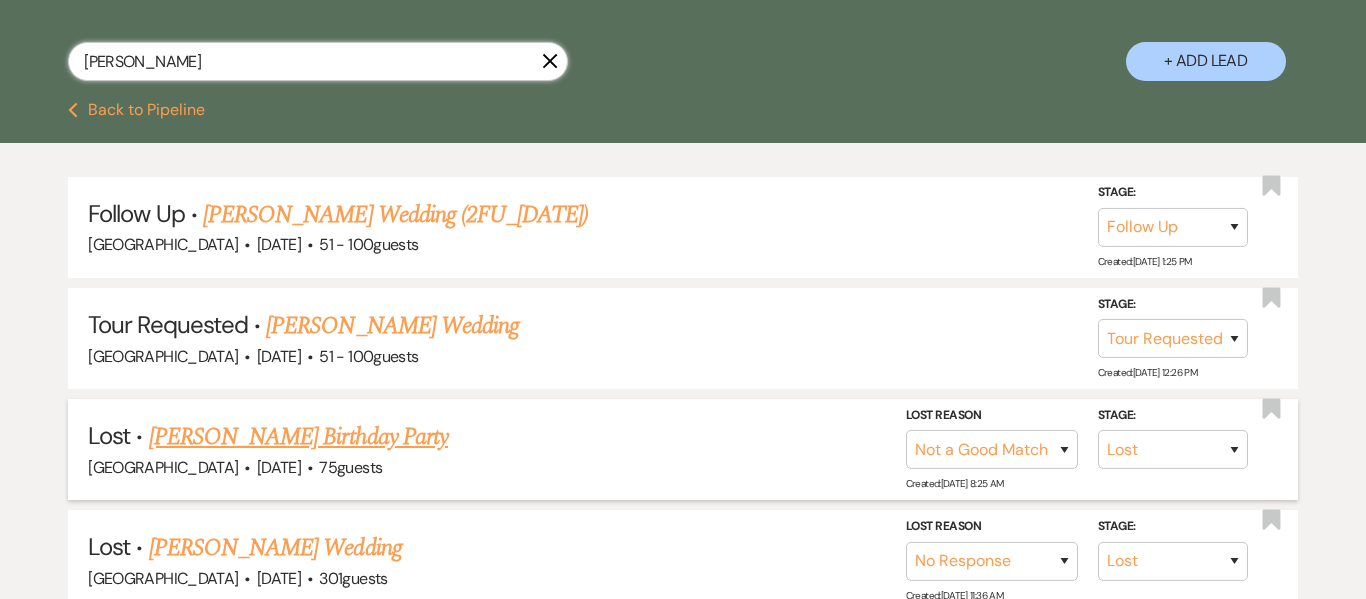 type on "[PERSON_NAME]" 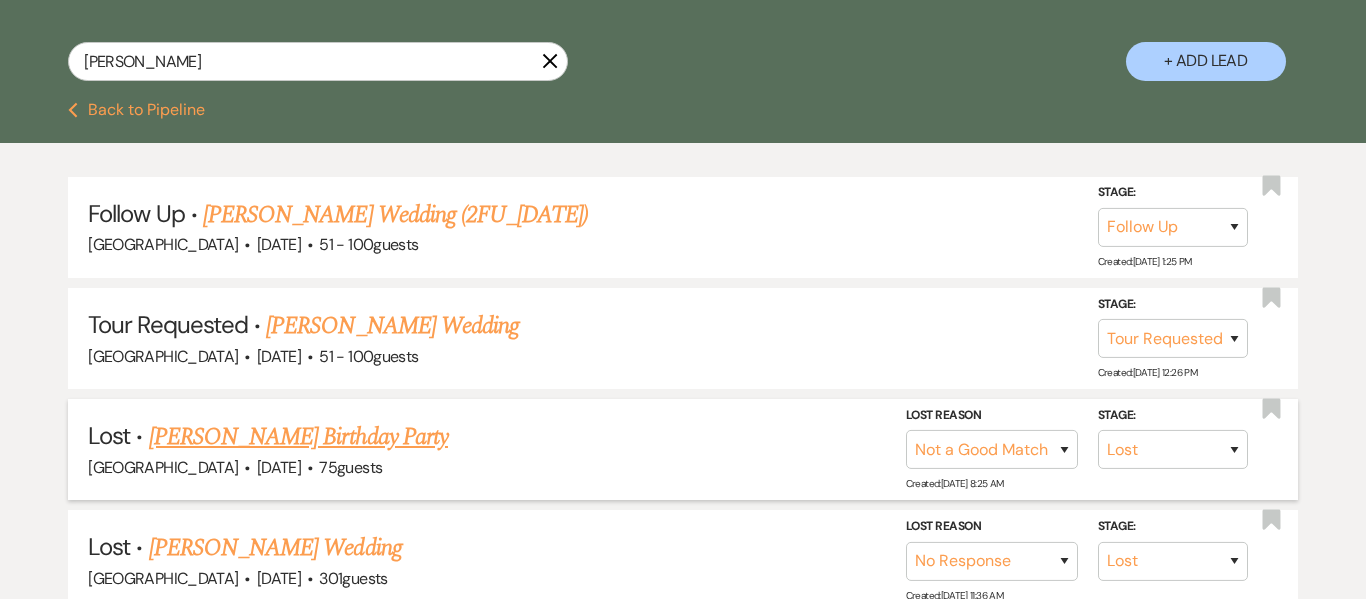 click on "Lost · [PERSON_NAME] Birthday Party" at bounding box center [682, 437] 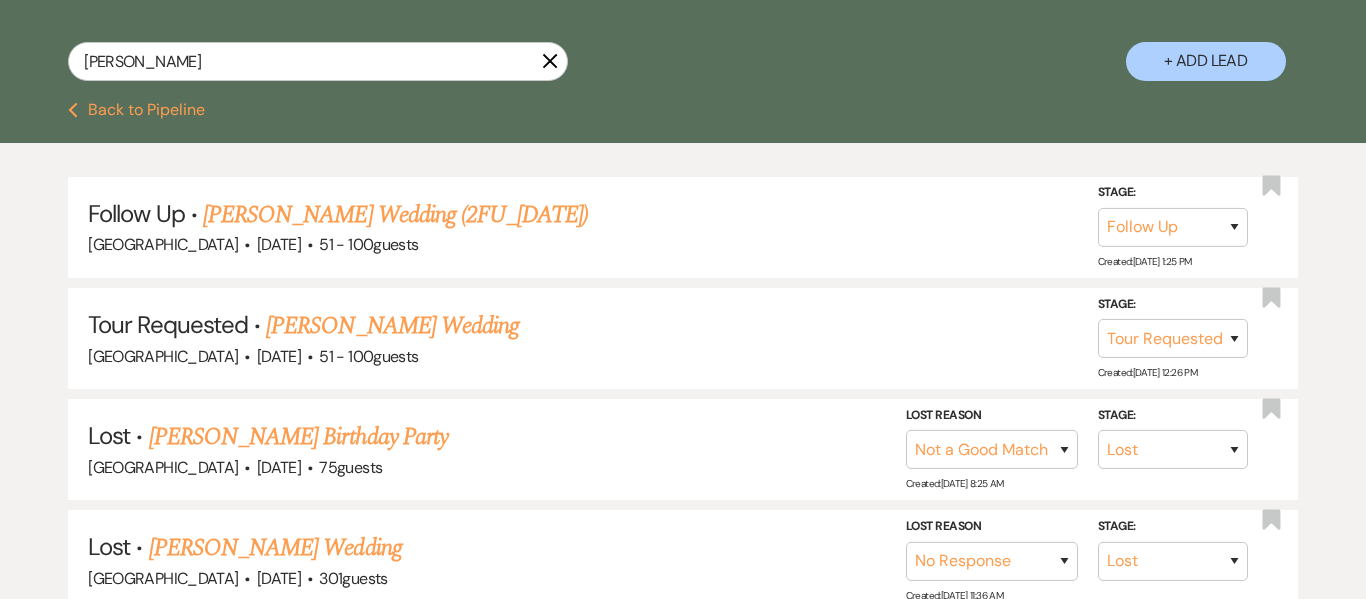 click on "Dashboard Manage Venues   Expand Enon Ranch Bookings To Do Analytics   Expand Enon Ranch Settings   Expand Host Profile Payment Settings Change Password Log Out Resources   Expand Lead Form/Badge Resource Library     Contact Weven Welcome,  Crystal  ! You have   41   unanswered lead s . Love   ?
Share the love & earn a free month.     Click to Refer a Venue [PERSON_NAME] X + Add Lead Previous  Back to Pipeline Follow Up · [PERSON_NAME] Wedding (2FU_[DATE]) [GEOGRAPHIC_DATA] · [DATE] · 51 - 100  guests Stage: Inquiry Follow Up Tour Requested Tour Confirmed Toured Proposal Sent Booked Lost Created:  [DATE] 1:25 PM Bookmark Tour Requested · [PERSON_NAME] Wedding [GEOGRAPHIC_DATA] · [DATE] · 51 - 100  guests Stage: Inquiry Follow Up Tour Requested Tour Confirmed Toured Proposal Sent Booked Lost Created:  [DATE] 12:26 PM Bookmark Lost · [PERSON_NAME] Birthday Party [GEOGRAPHIC_DATA] · [DATE] · 75  guests Stage: Inquiry Follow Up Tour Requested Tour Confirmed Toured ·" at bounding box center (683, 1041) 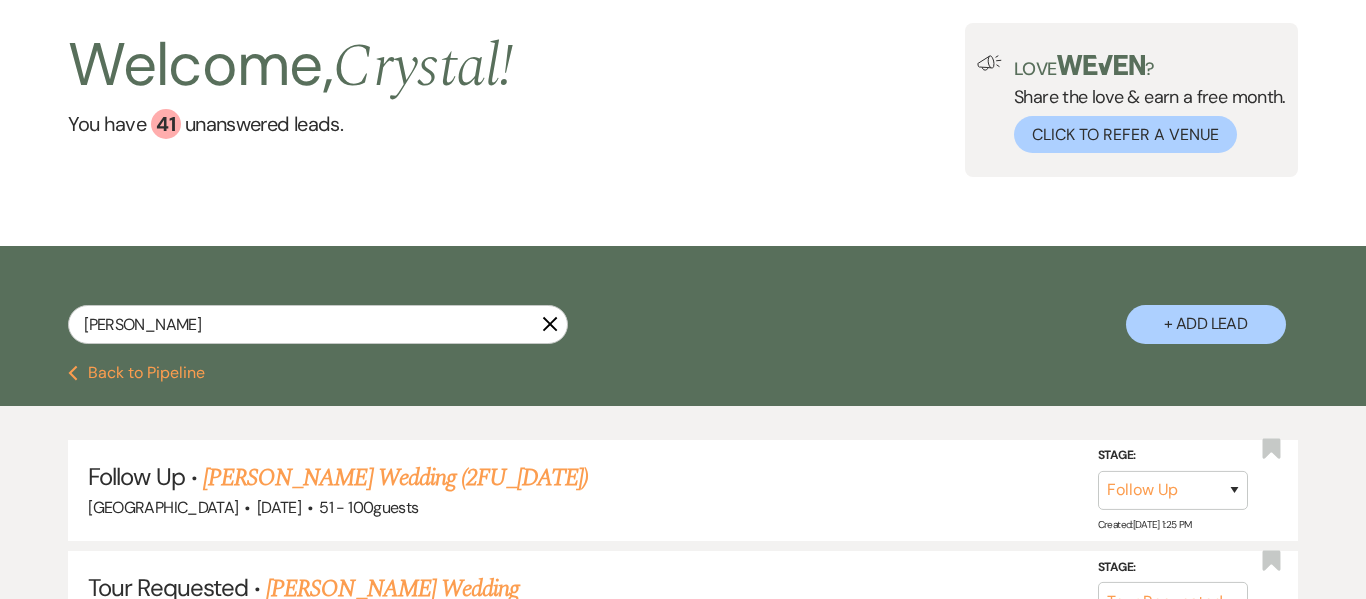scroll, scrollTop: 101, scrollLeft: 0, axis: vertical 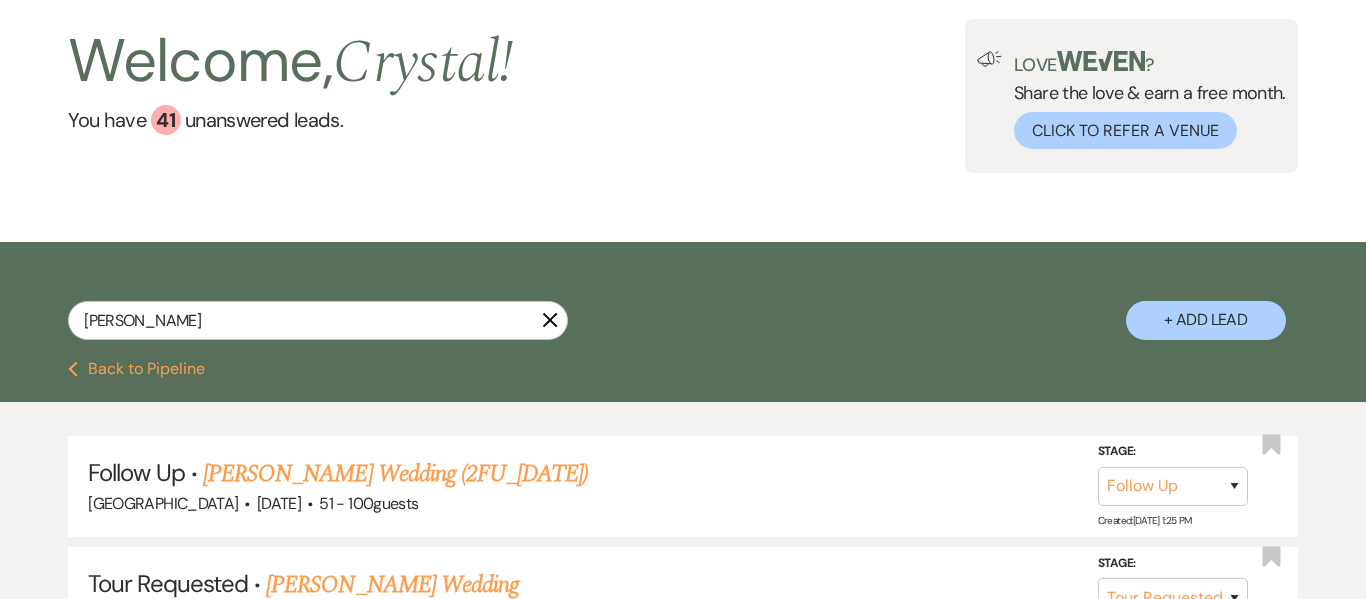click on "X" 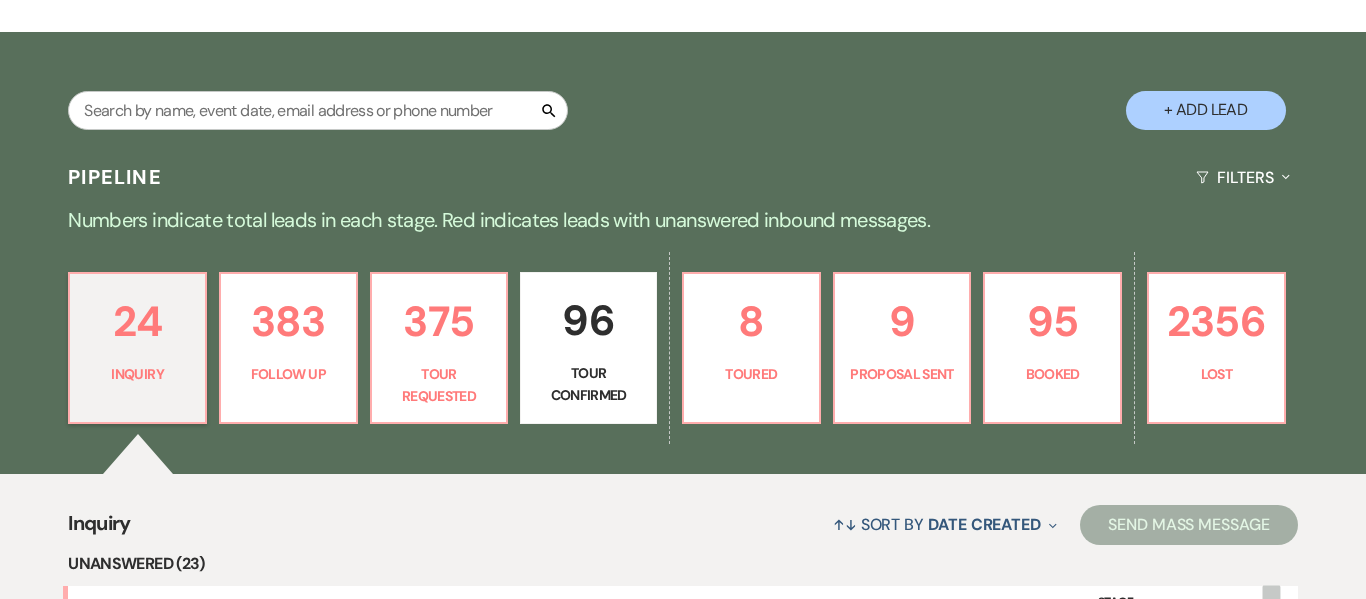 scroll, scrollTop: 375, scrollLeft: 0, axis: vertical 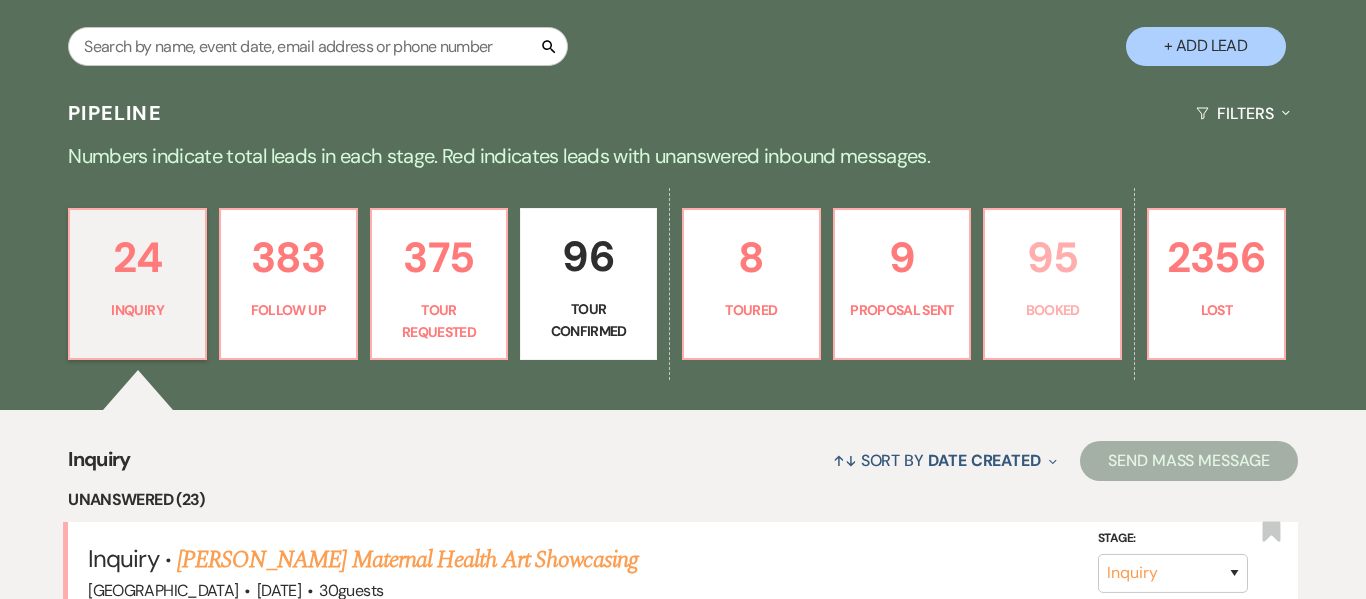 click on "95" at bounding box center [1052, 257] 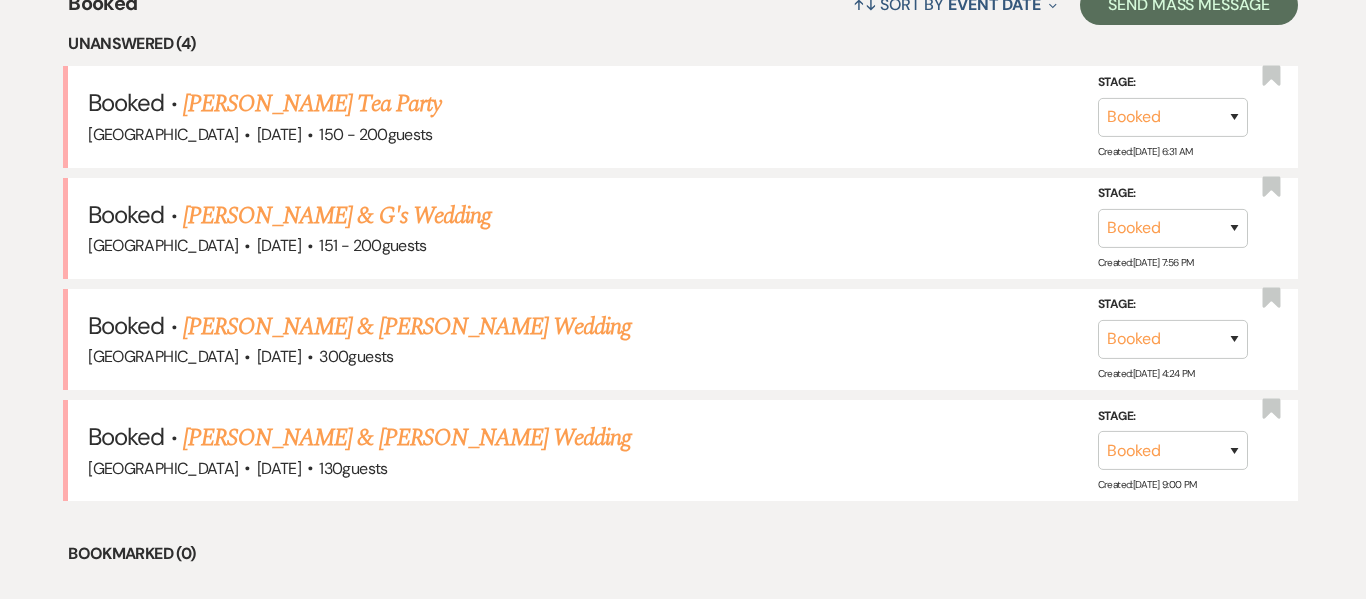 scroll, scrollTop: 855, scrollLeft: 0, axis: vertical 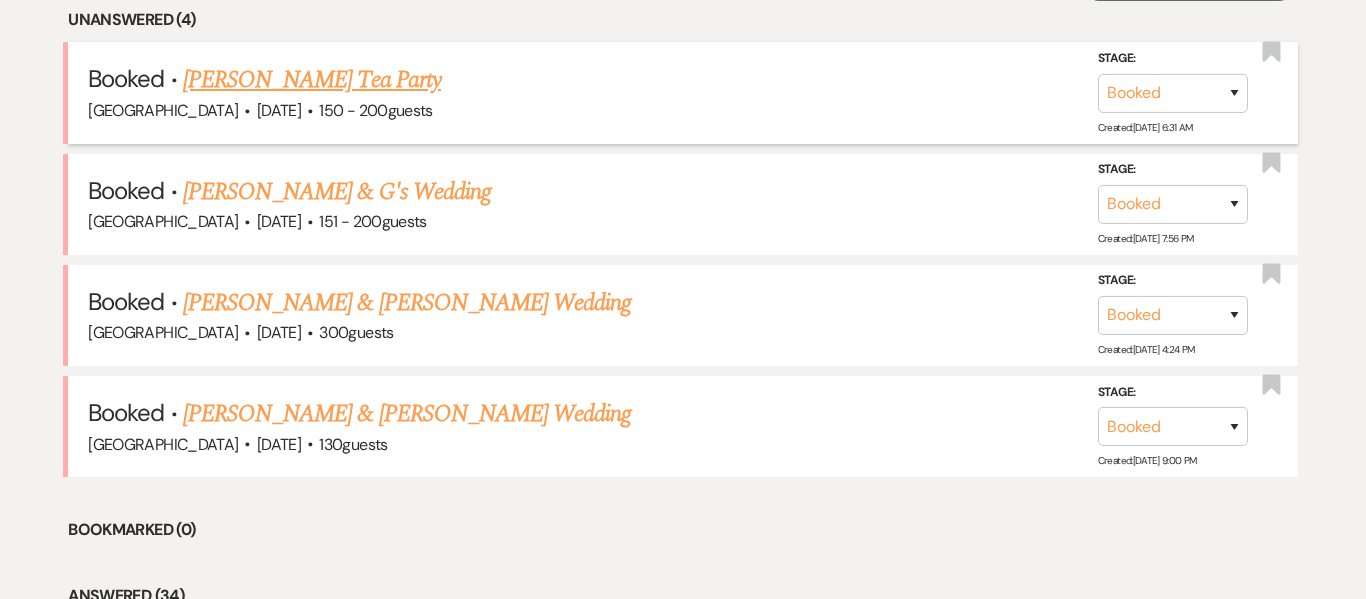 click on "[PERSON_NAME] Tea Party" at bounding box center (312, 80) 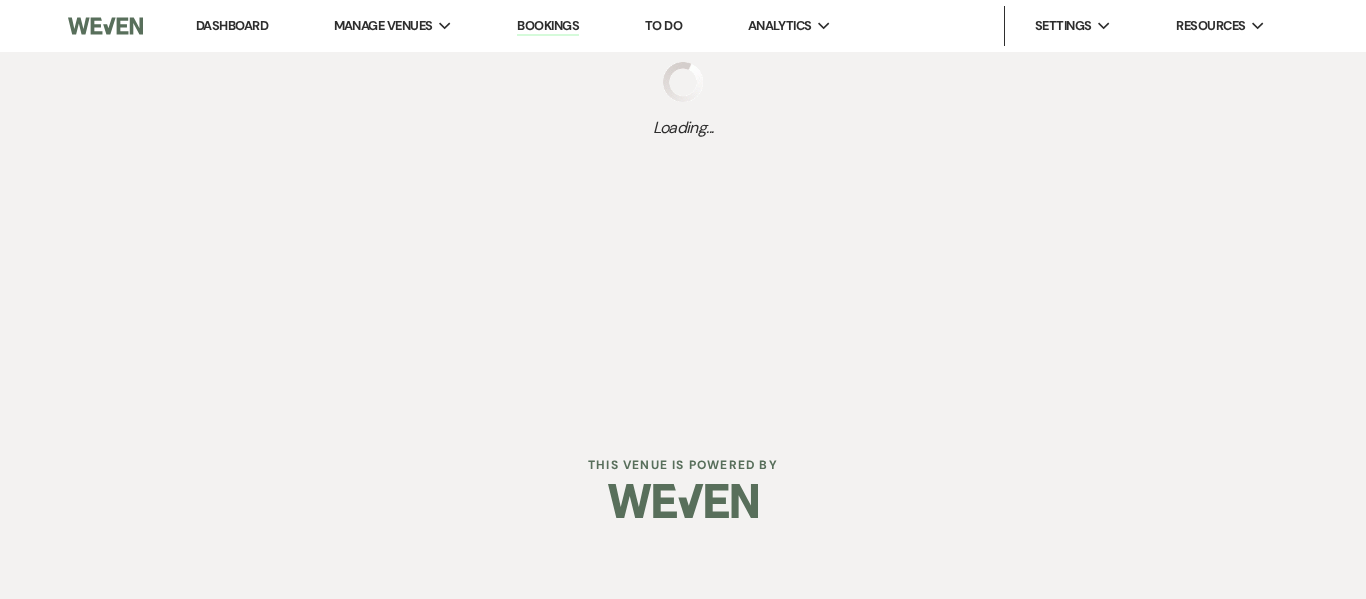 scroll, scrollTop: 0, scrollLeft: 0, axis: both 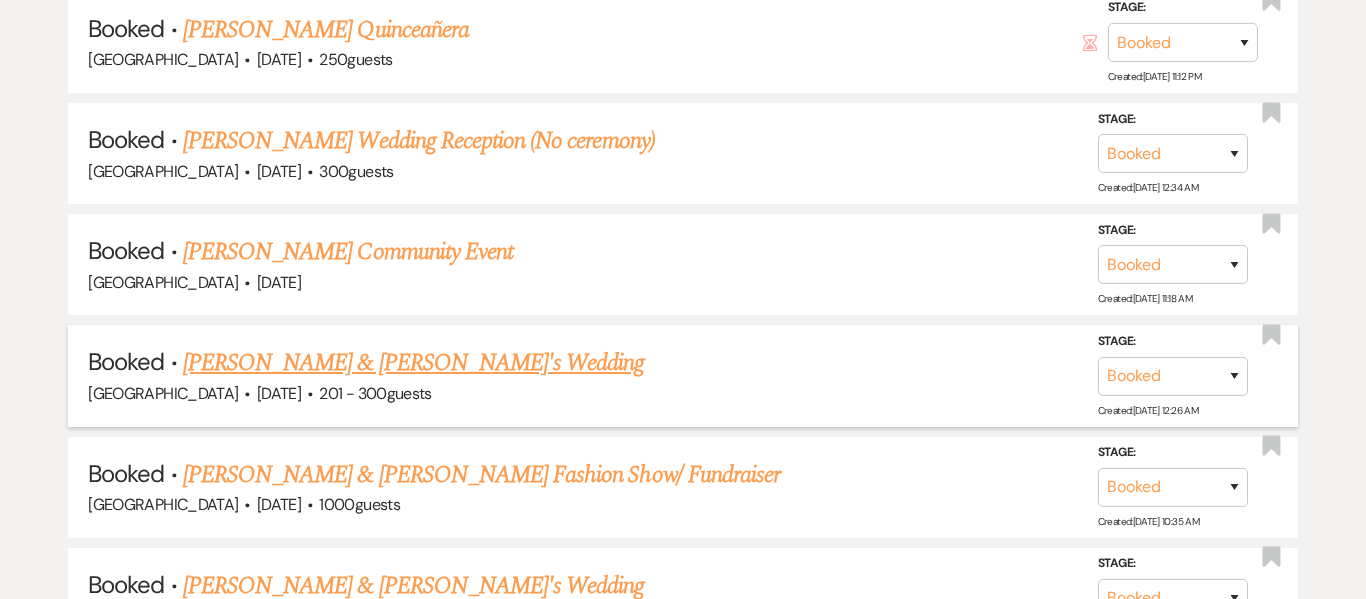 click on "[PERSON_NAME] & [PERSON_NAME]'s Wedding" at bounding box center [414, 363] 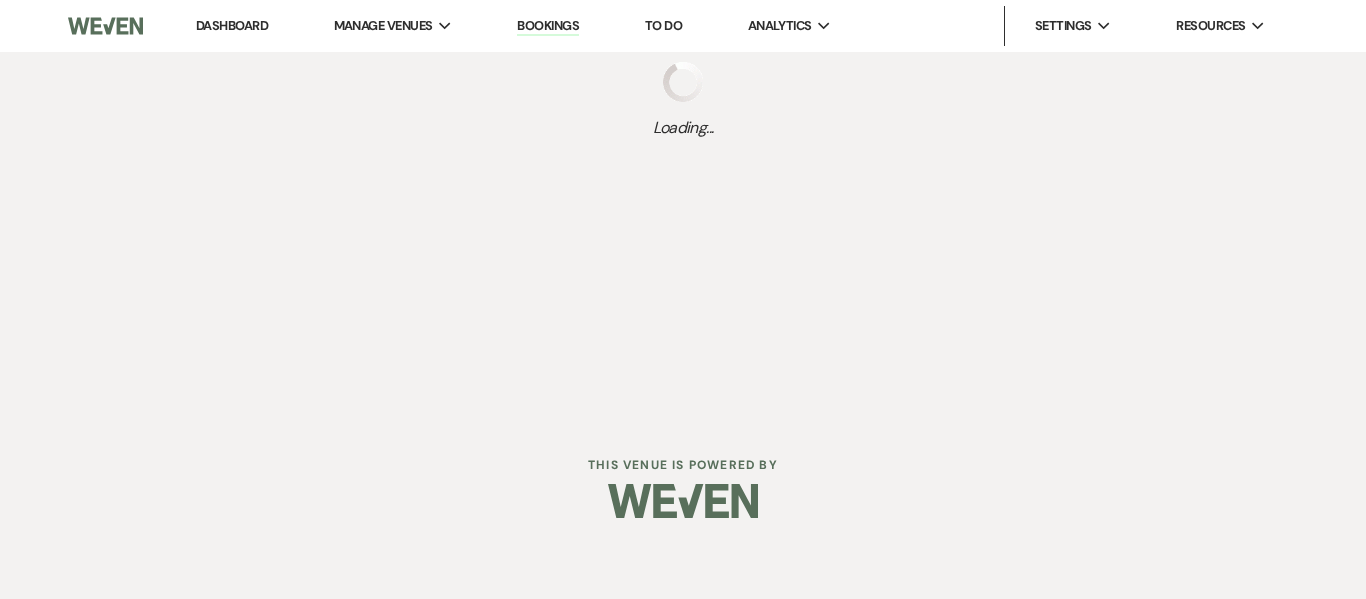 scroll, scrollTop: 0, scrollLeft: 0, axis: both 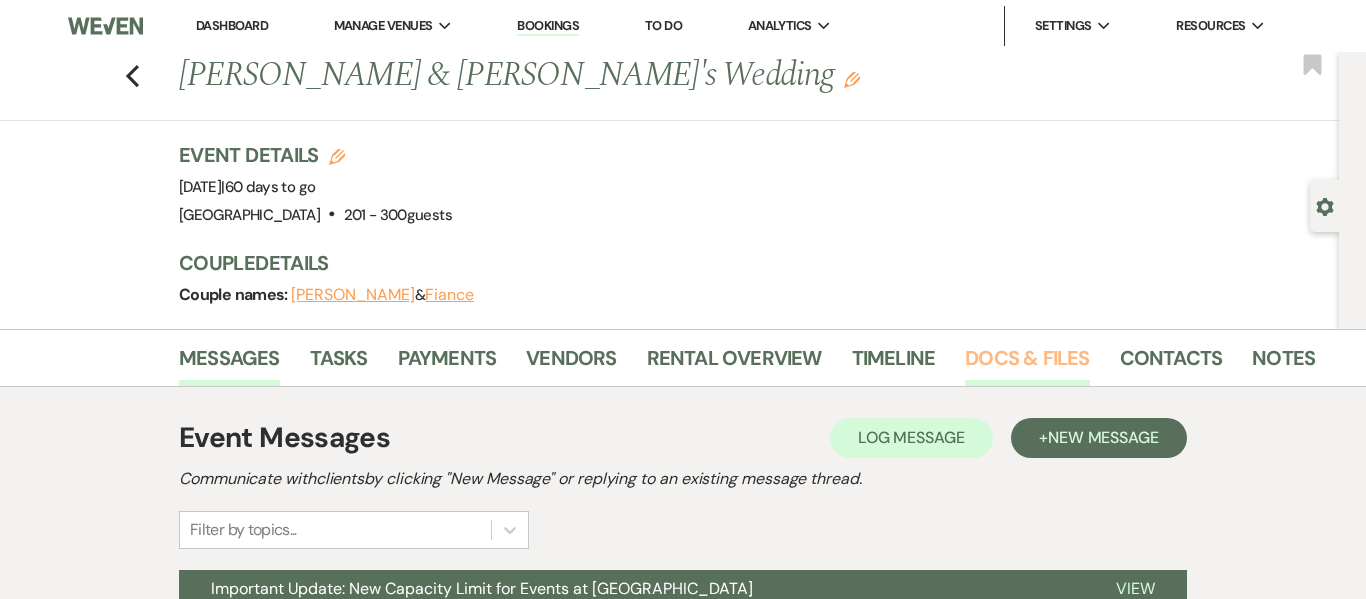 click on "Docs & Files" at bounding box center [1027, 364] 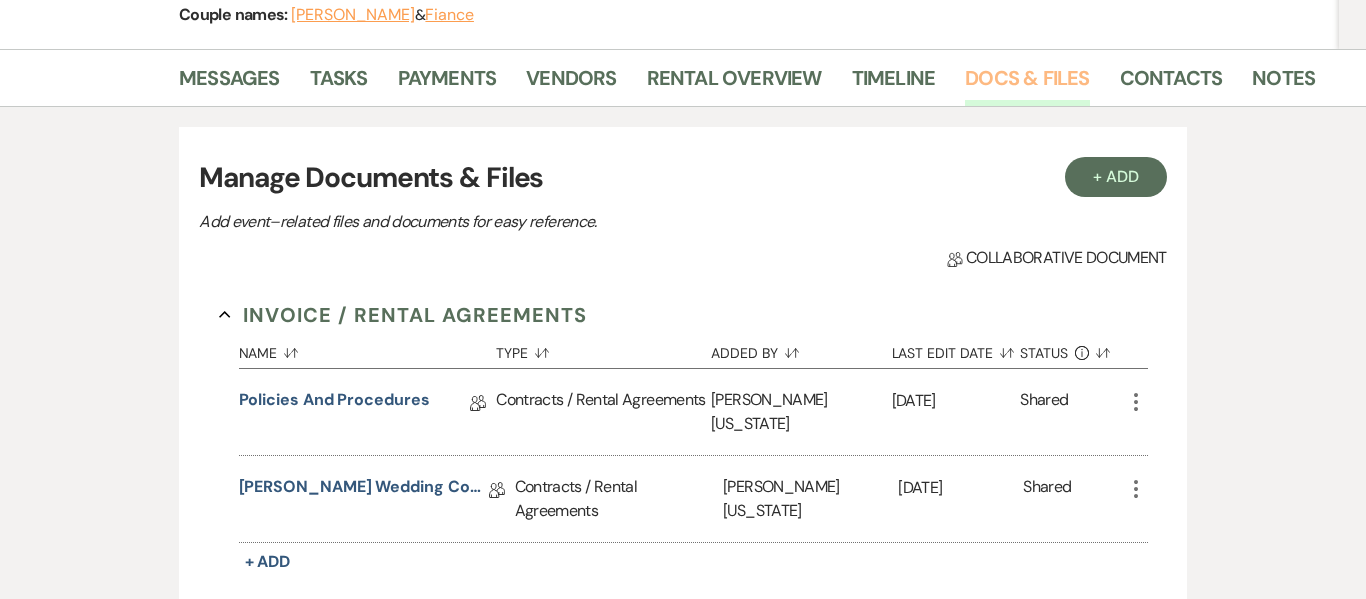 scroll, scrollTop: 320, scrollLeft: 0, axis: vertical 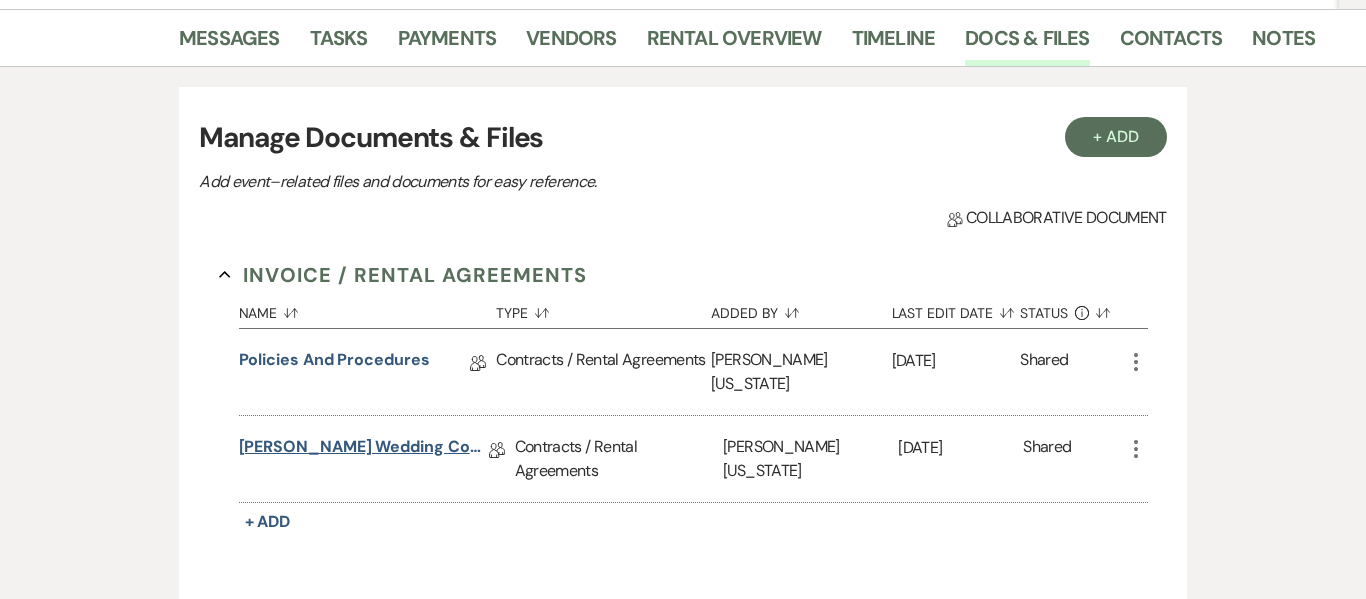 click on "[PERSON_NAME] Wedding Contract" at bounding box center [364, 450] 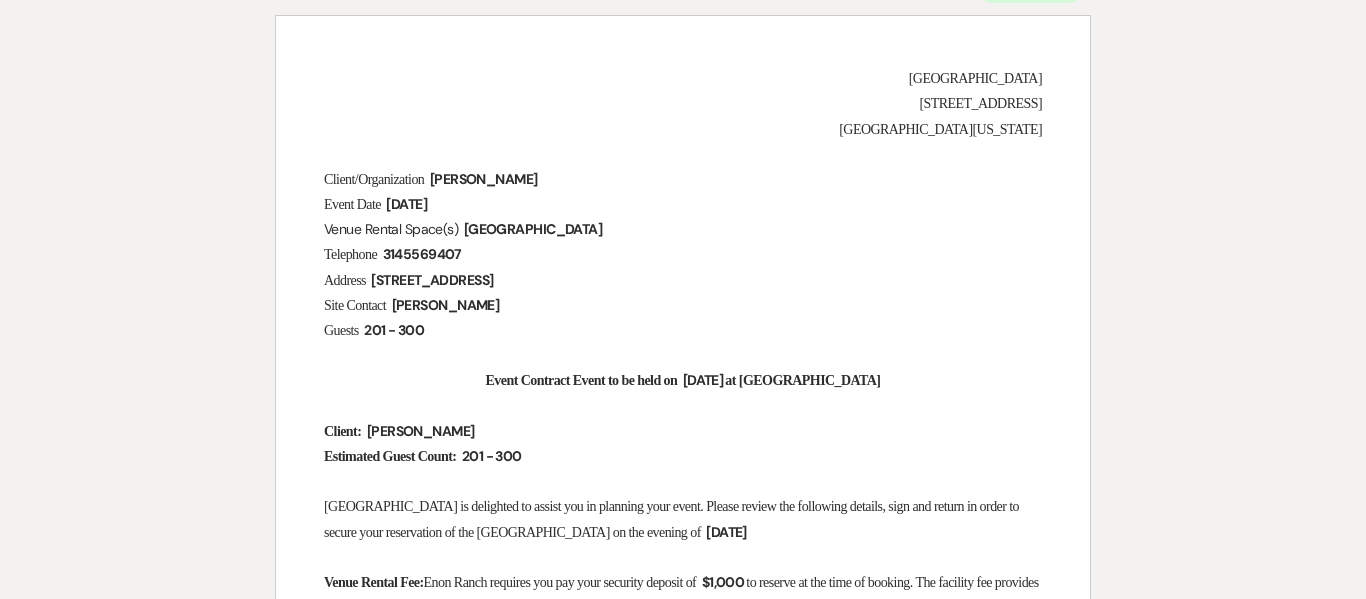 scroll, scrollTop: 280, scrollLeft: 0, axis: vertical 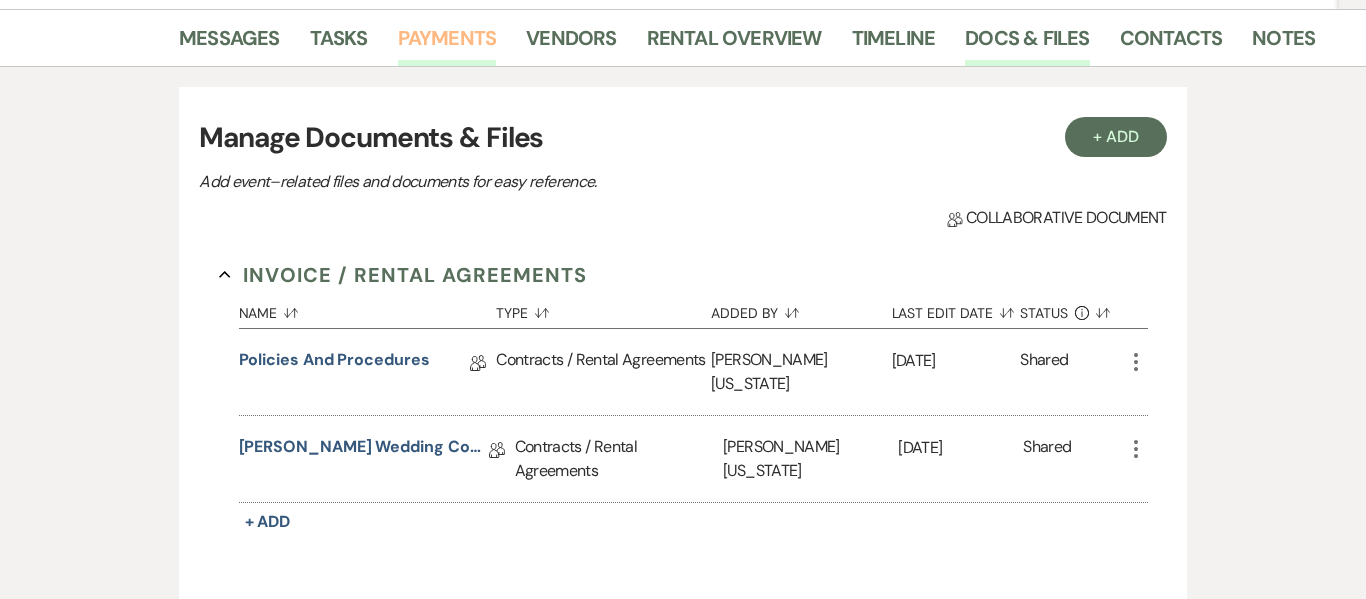 click on "Payments" at bounding box center (447, 44) 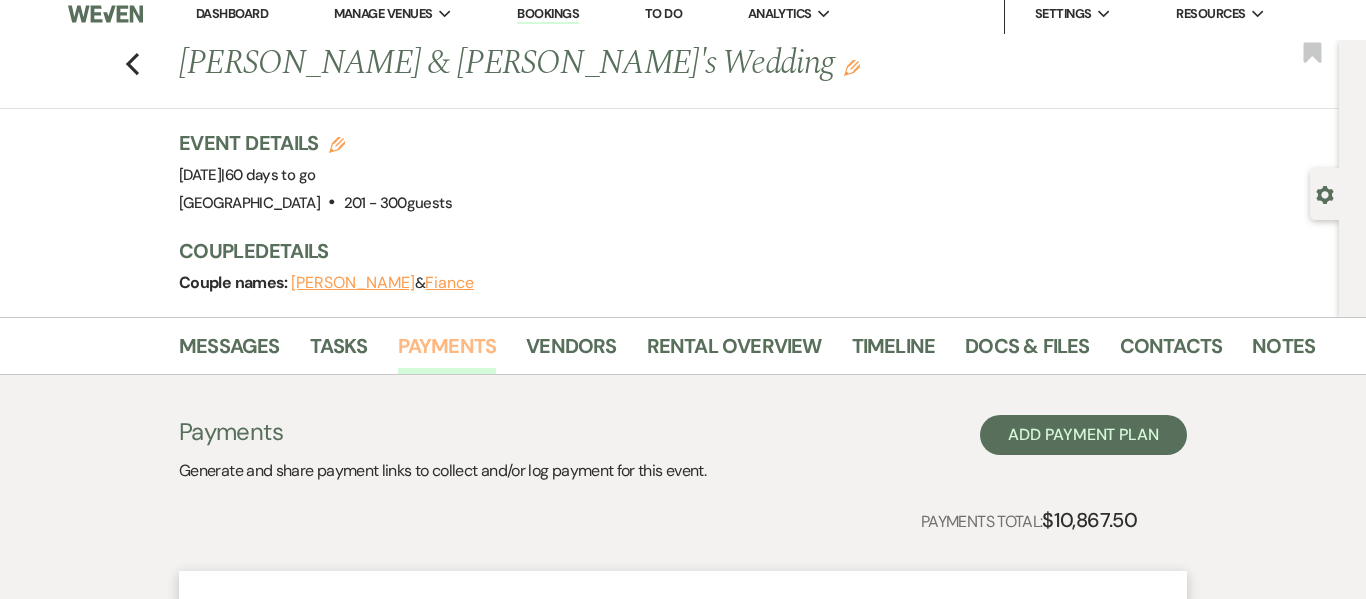 scroll, scrollTop: 0, scrollLeft: 0, axis: both 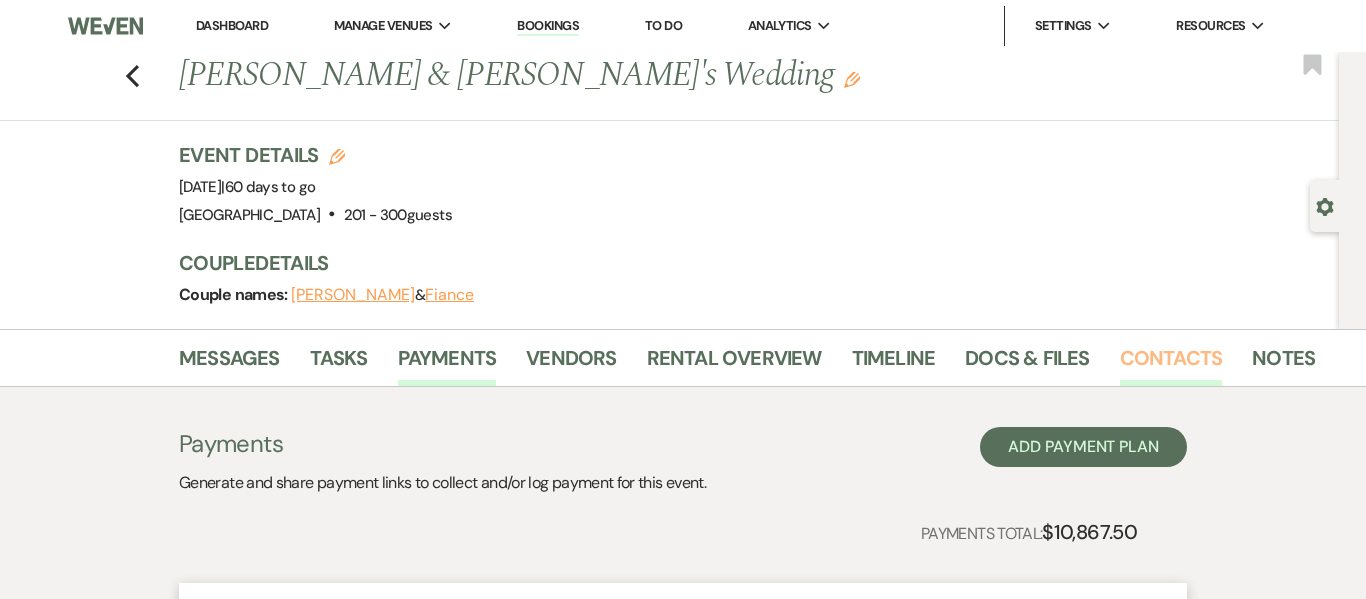 click on "Contacts" at bounding box center (1171, 364) 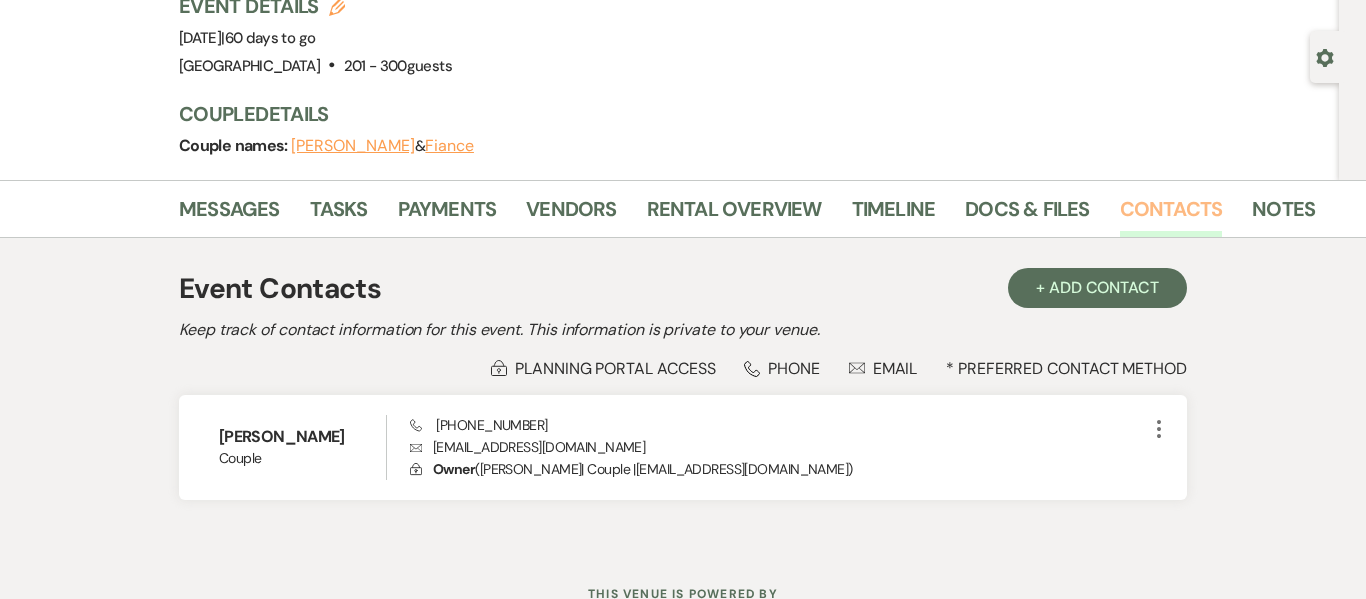 scroll, scrollTop: 147, scrollLeft: 0, axis: vertical 